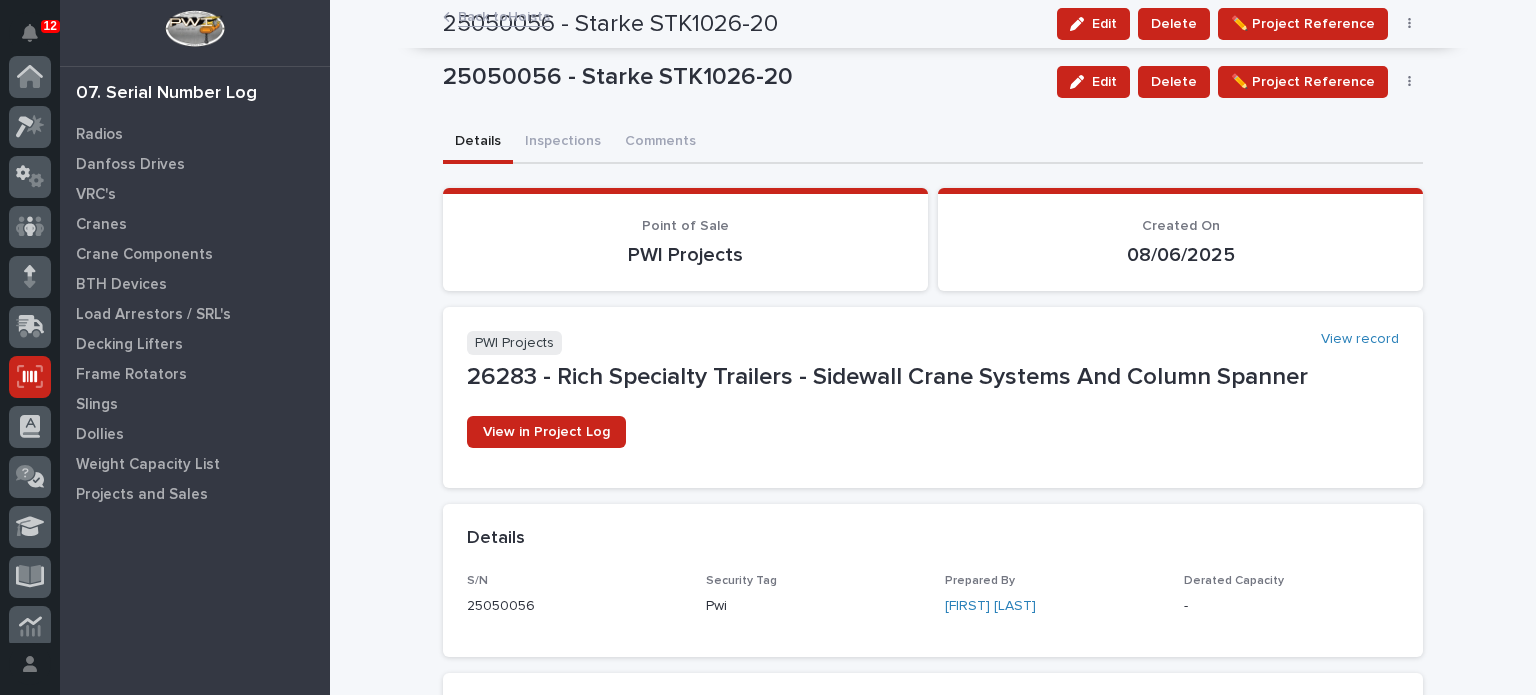scroll, scrollTop: 0, scrollLeft: 0, axis: both 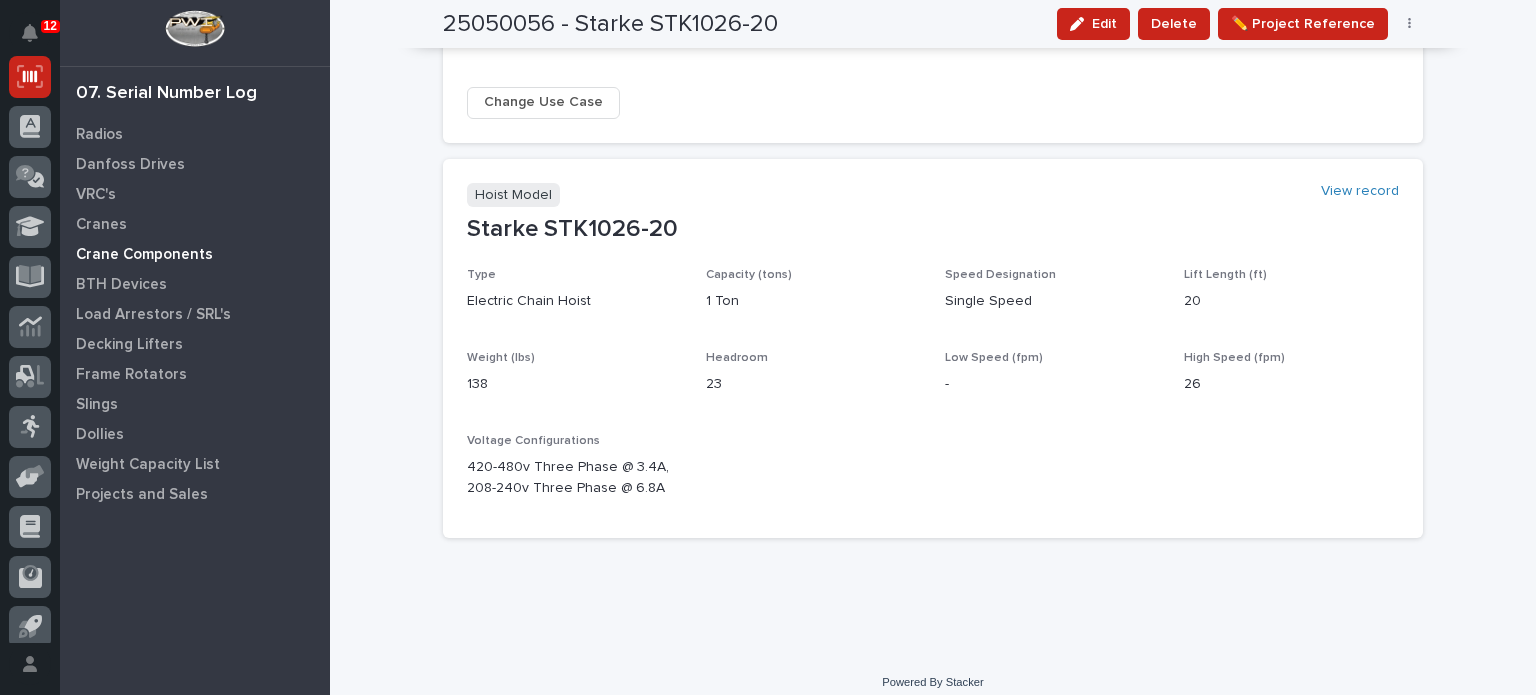 click on "Crane Components" at bounding box center [144, 255] 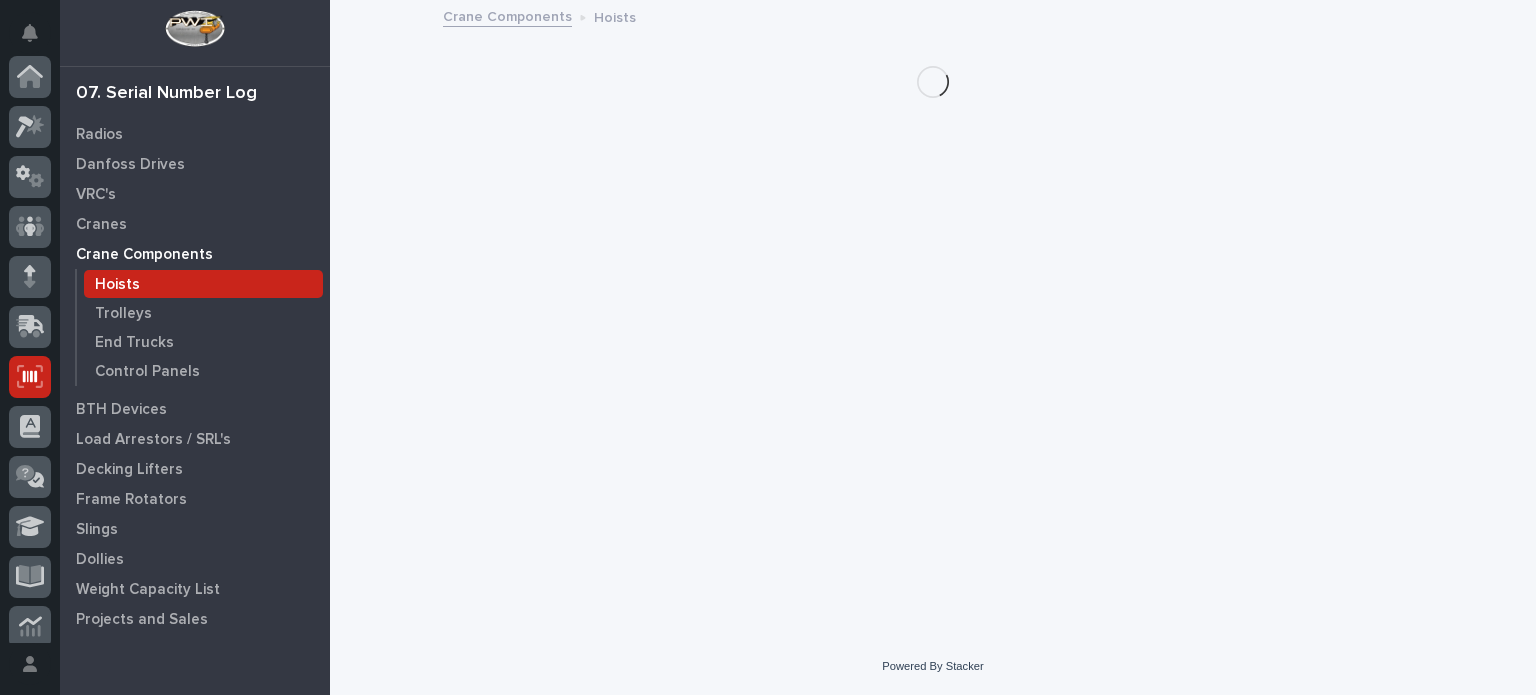 scroll, scrollTop: 300, scrollLeft: 0, axis: vertical 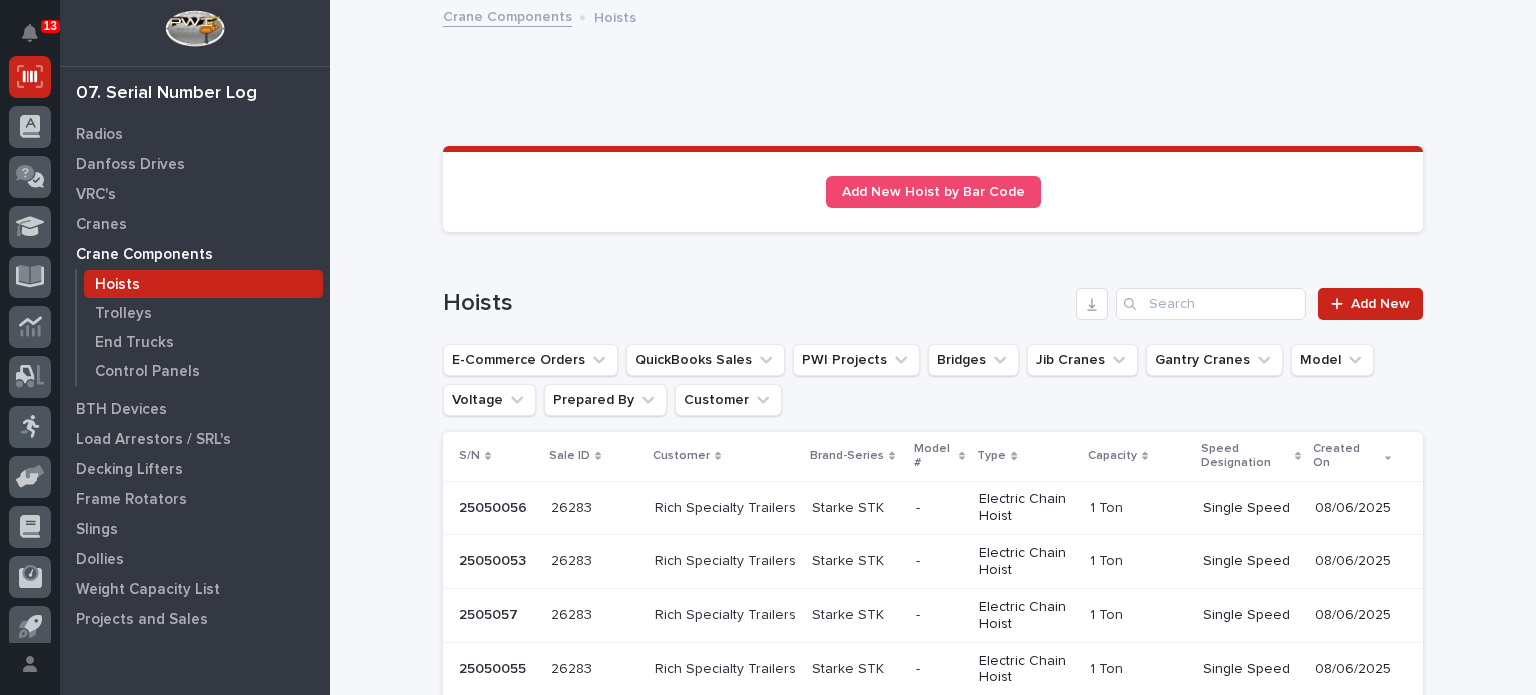 click on "Hoists Add New E-Commerce Orders QuickBooks Sales PWI Projects Bridges Jib Cranes Gantry Cranes Model Voltage Prepared By Customer S/N Sale ID Customer Brand-Series Model # Type Capacity Speed Designation Created On 25050056 25050056   26283 26283   Rich Specialty Trailers Rich Specialty Trailers   Starke STK Starke STK   - -   Electric Chain Hoist 1 Ton 1 Ton   Single Speed 08/06/2025 25050053 25050053   26283 26283   Rich Specialty Trailers Rich Specialty Trailers   Starke STK Starke STK   - -   Electric Chain Hoist 1 Ton 1 Ton   Single Speed 08/06/2025 2505057 2505057   26283 26283   Rich Specialty Trailers Rich Specialty Trailers   Starke STK Starke STK   - -   Electric Chain Hoist 1 Ton 1 Ton   Single Speed 08/06/2025 25050055 25050055   26283 26283   Rich Specialty Trailers Rich Specialty Trailers   Starke STK Starke STK   - -   Electric Chain Hoist 1 Ton 1 Ton   Single Speed 08/06/2025 NL3755BC NL3755BC   136563 136563   - -   CM Lodestar CM Lodestar   LL LL   1 Ton 1 Ton -" at bounding box center (933, 1218) 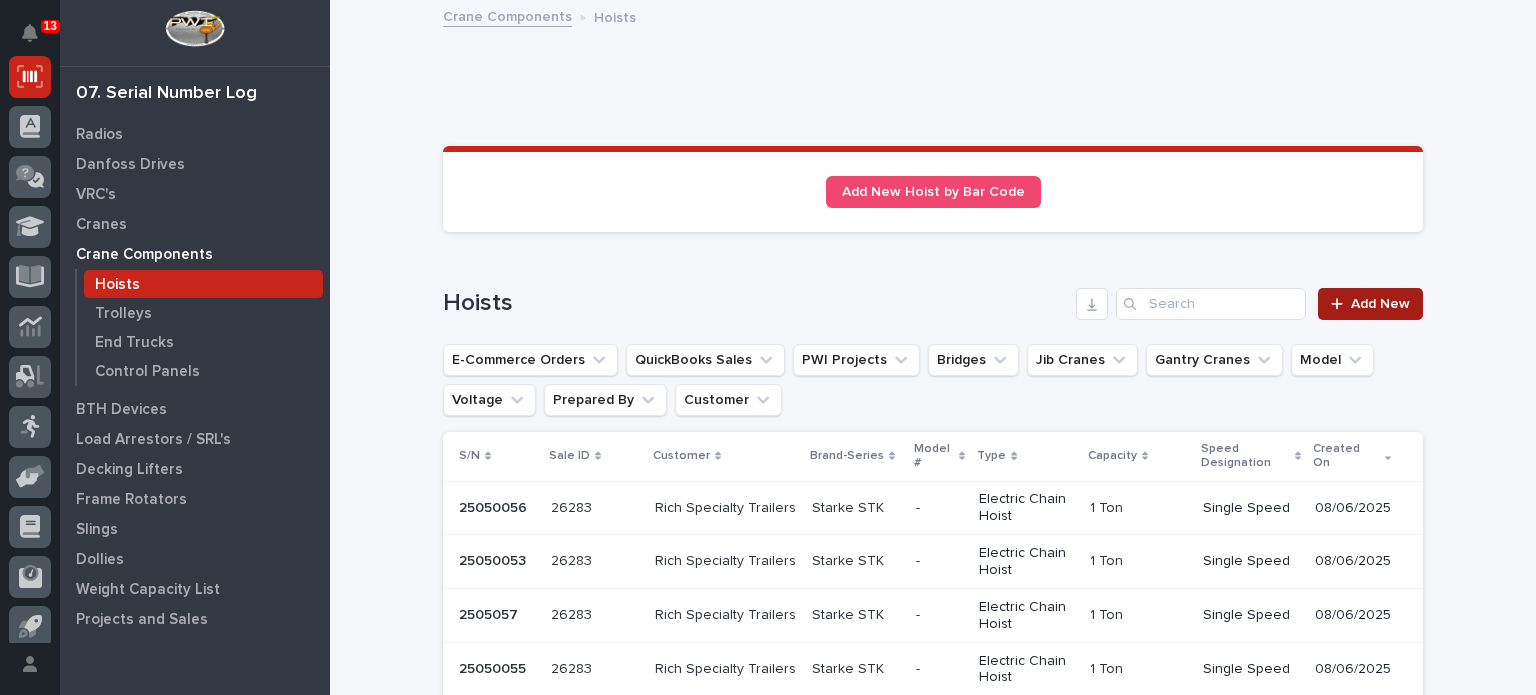 click on "Add New" at bounding box center [1380, 304] 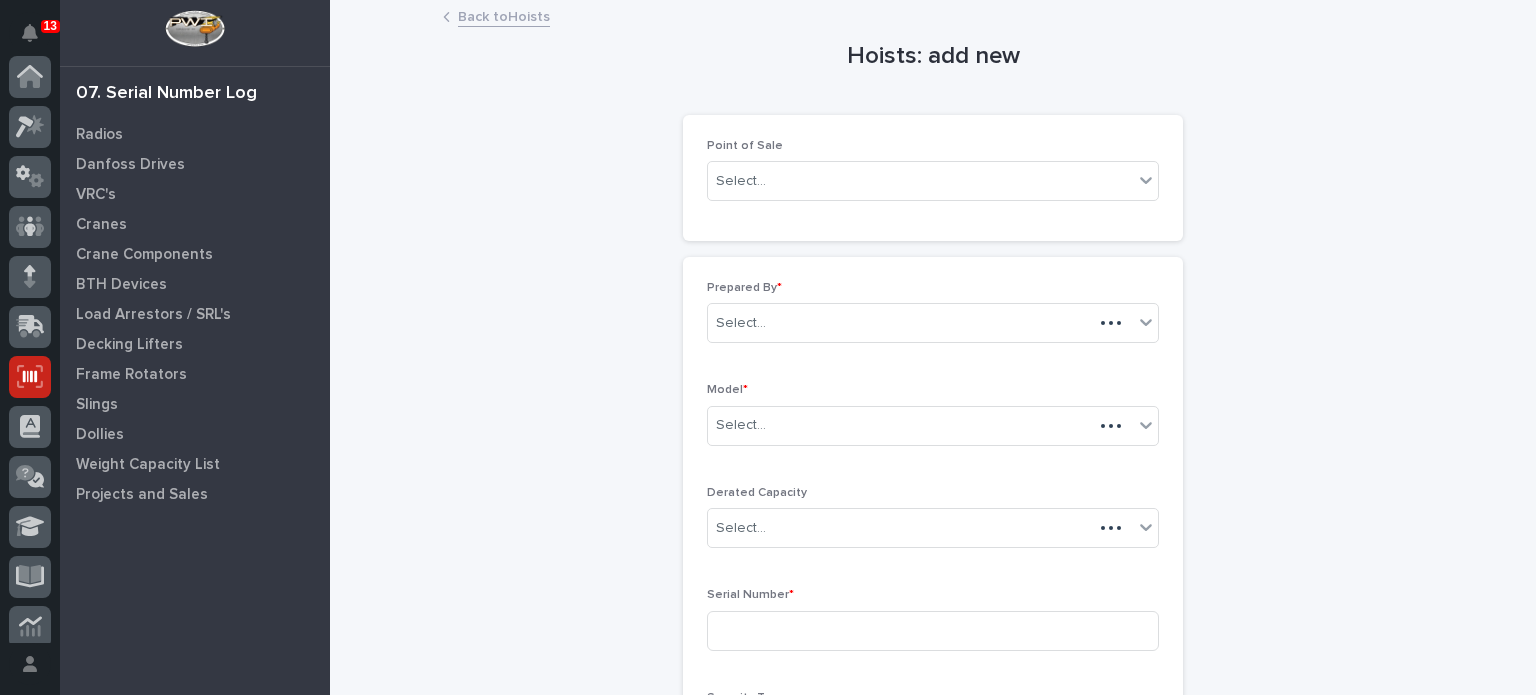 scroll, scrollTop: 300, scrollLeft: 0, axis: vertical 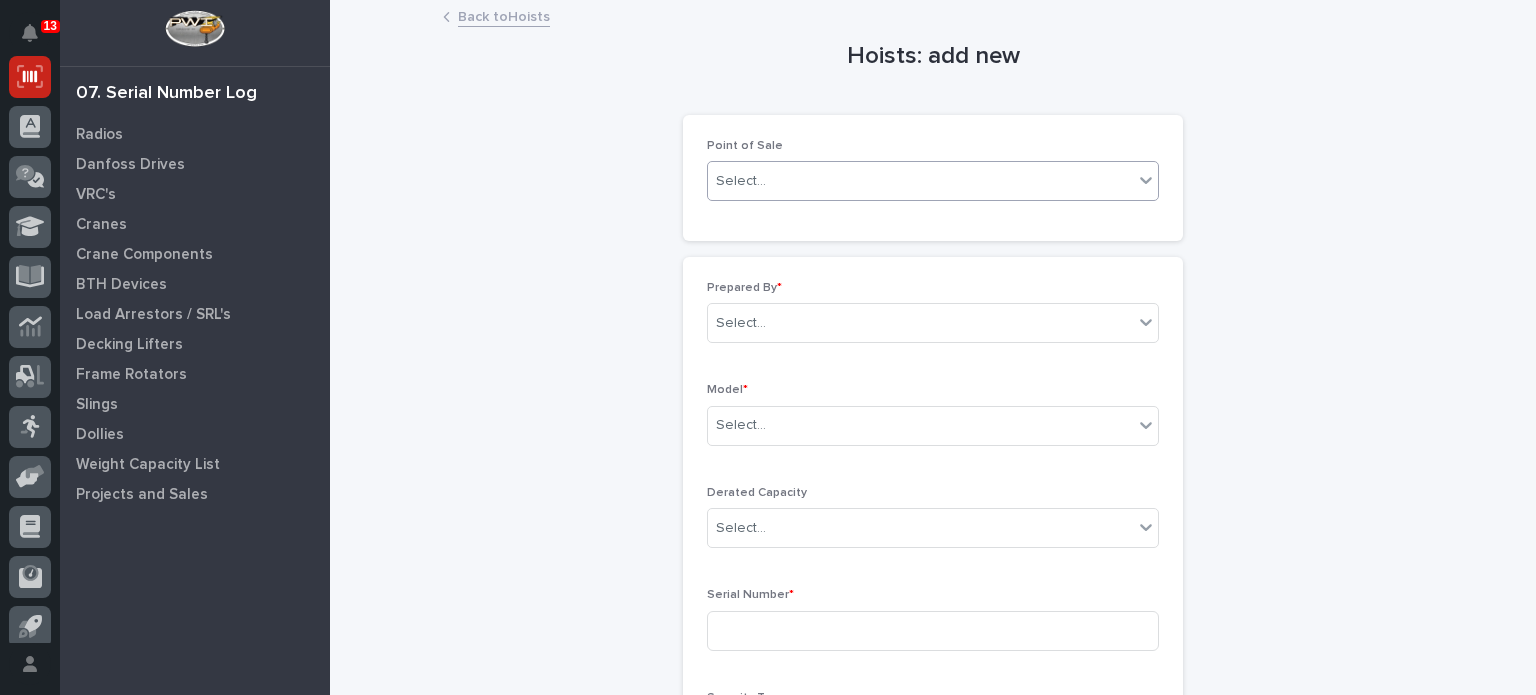 click on "Select..." at bounding box center (920, 181) 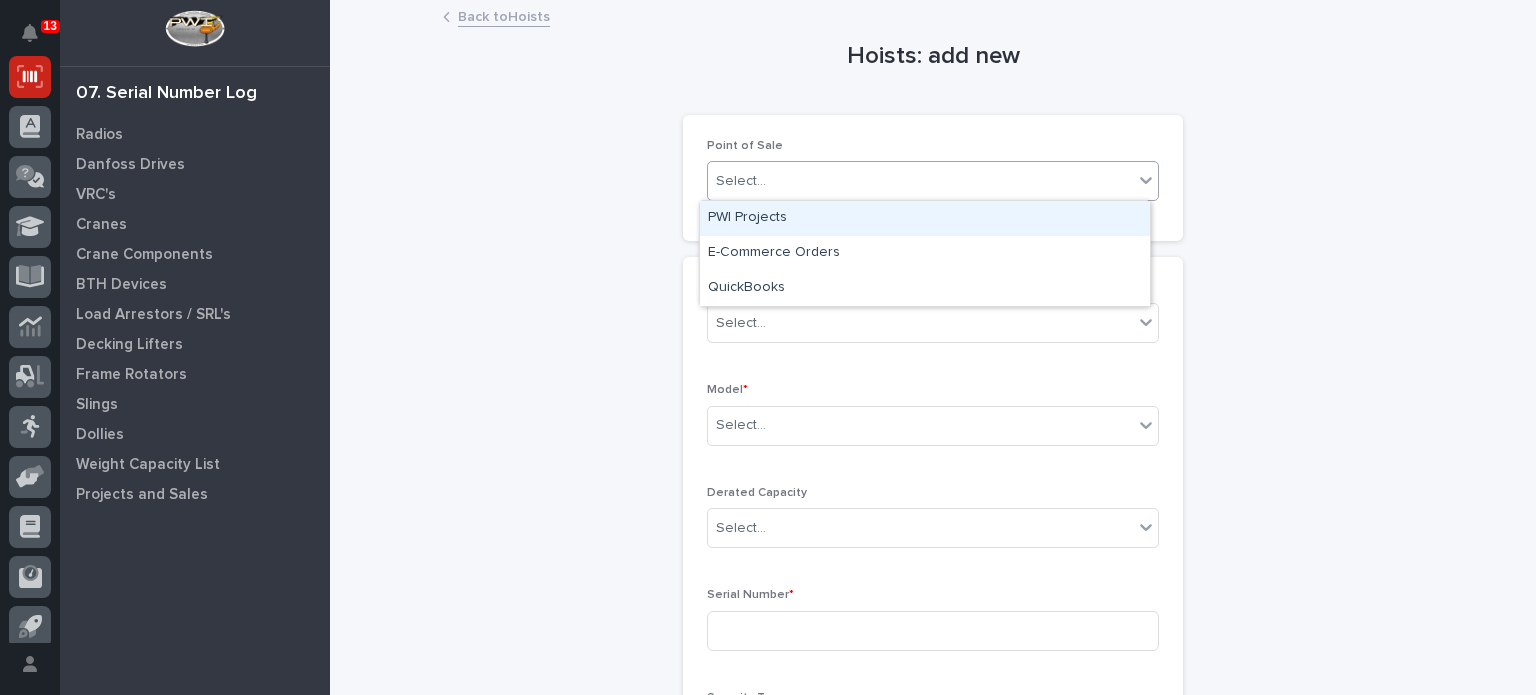 click on "PWI Projects" at bounding box center [925, 218] 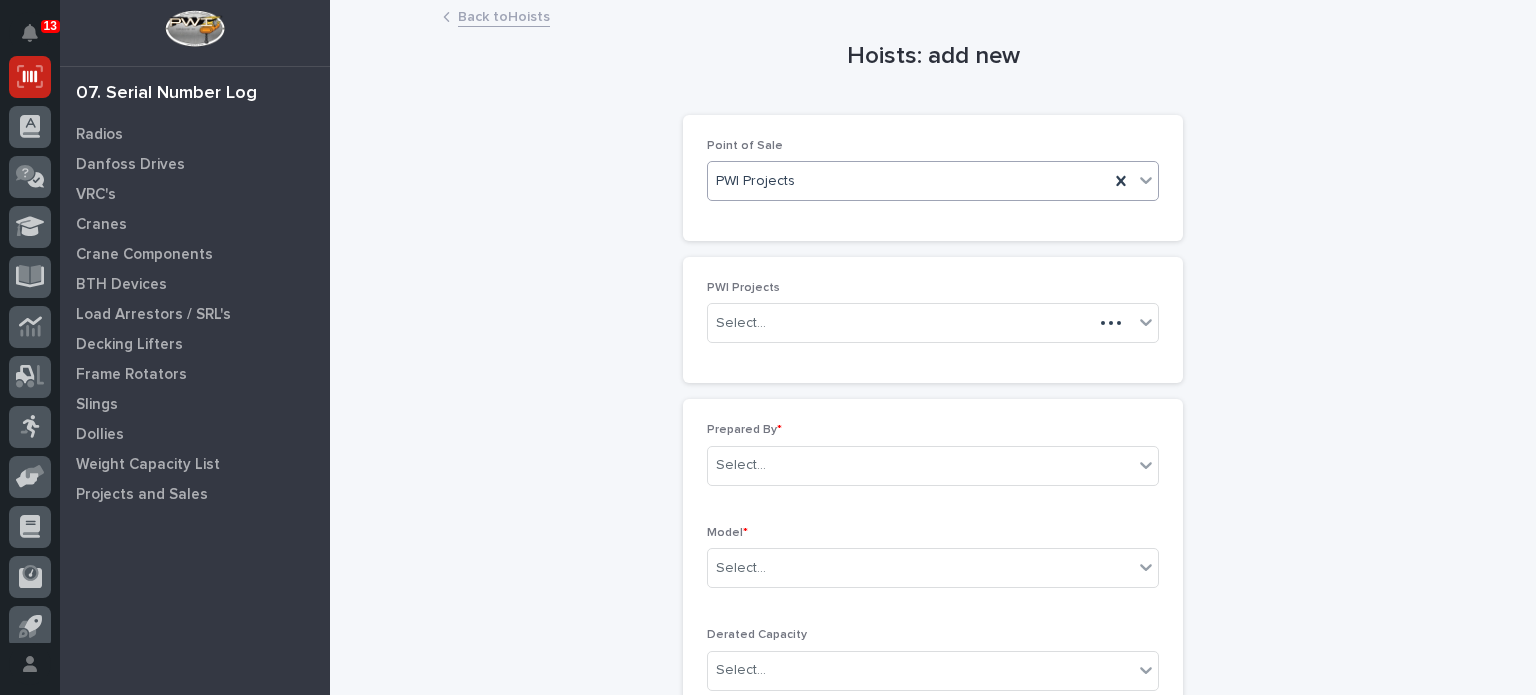 click on "PWI Projects" at bounding box center (908, 181) 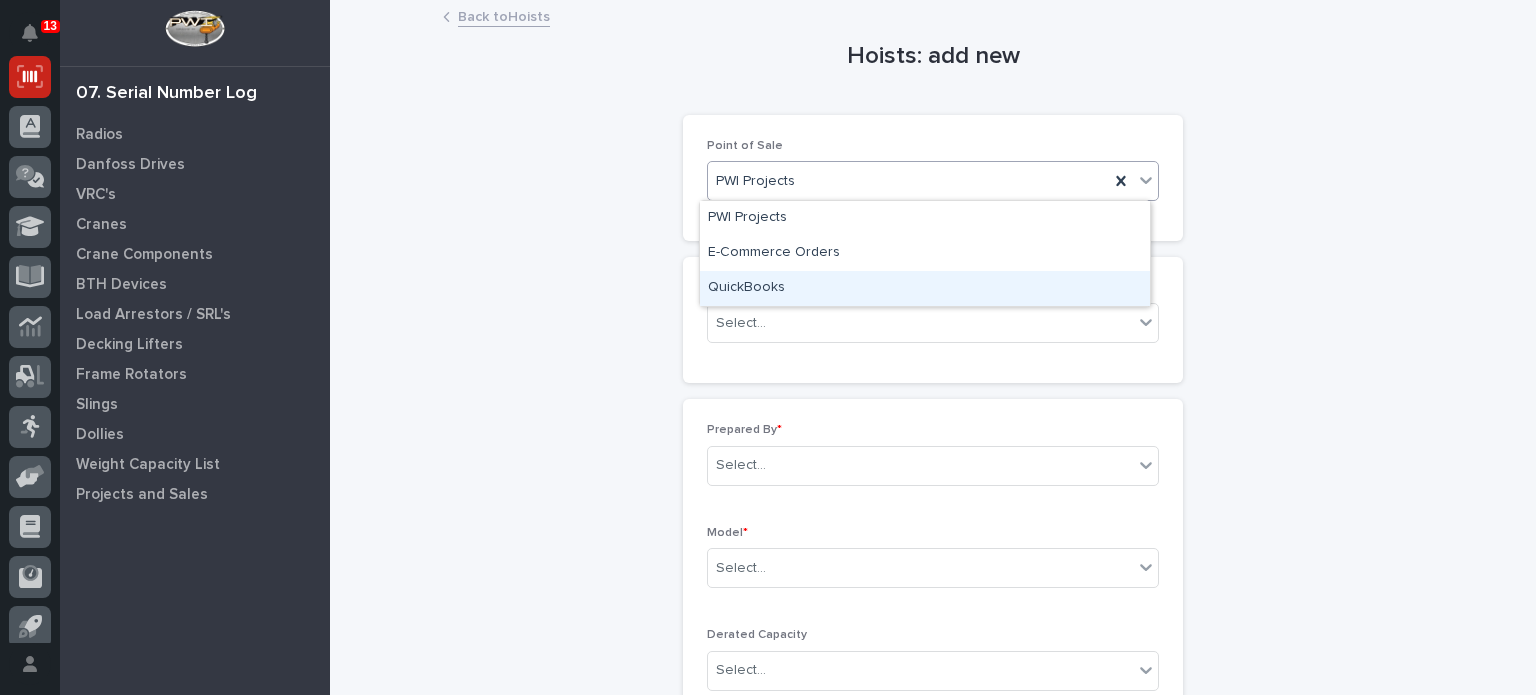 click on "QuickBooks" at bounding box center [925, 288] 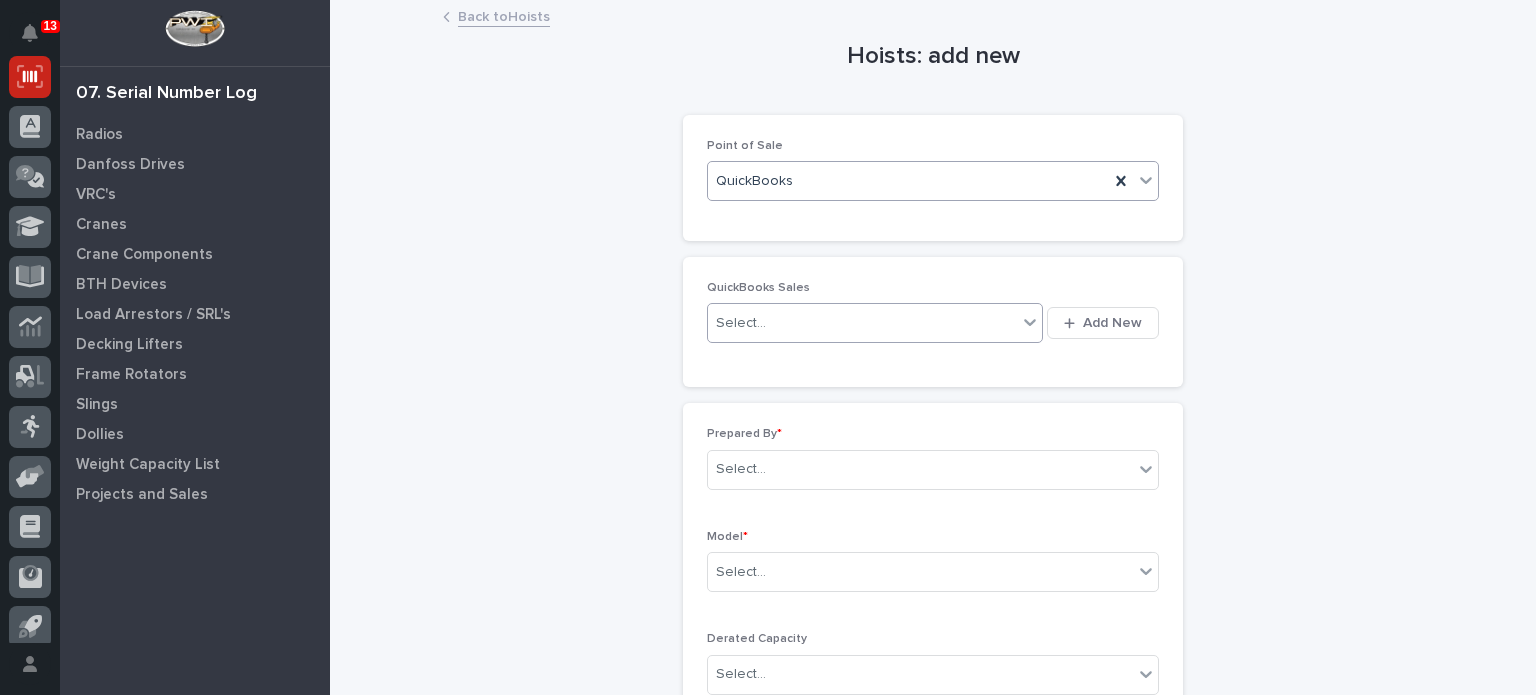 click on "Select..." at bounding box center [862, 323] 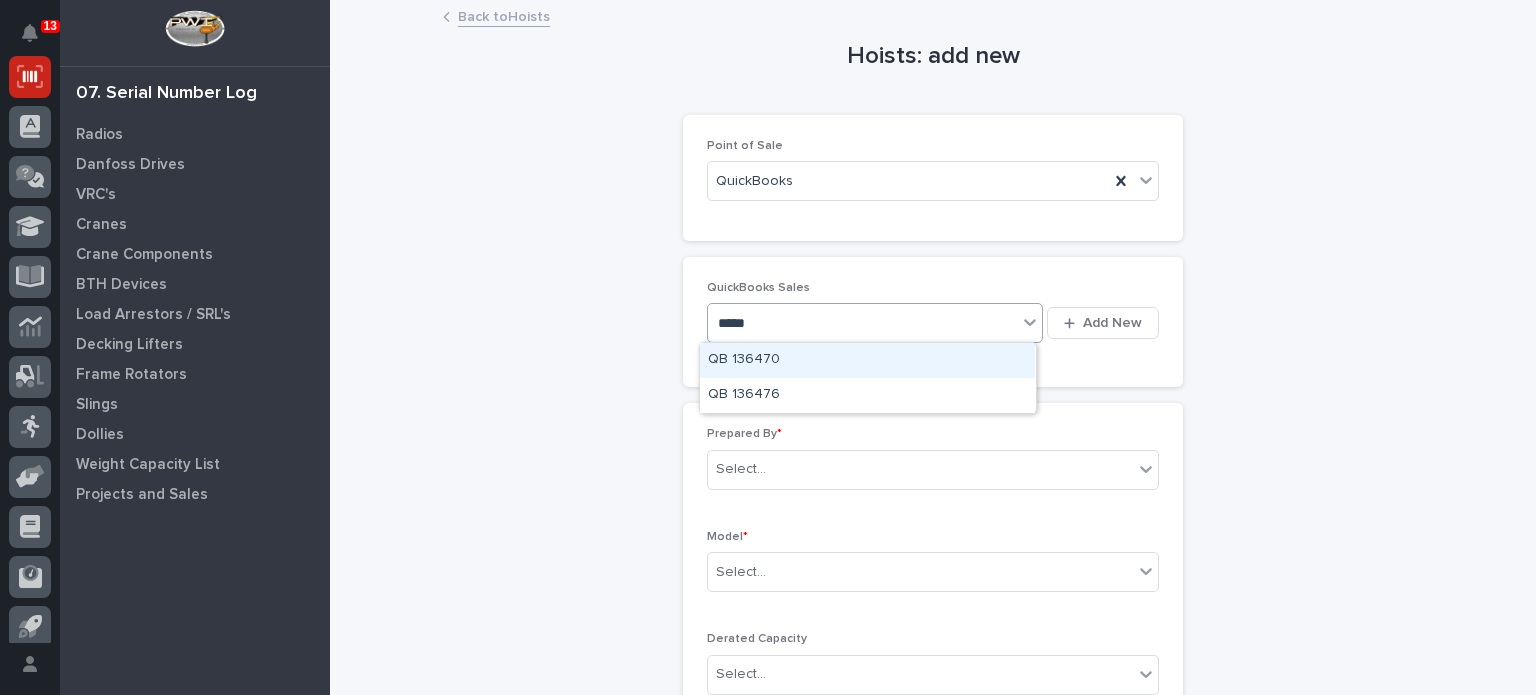 type on "******" 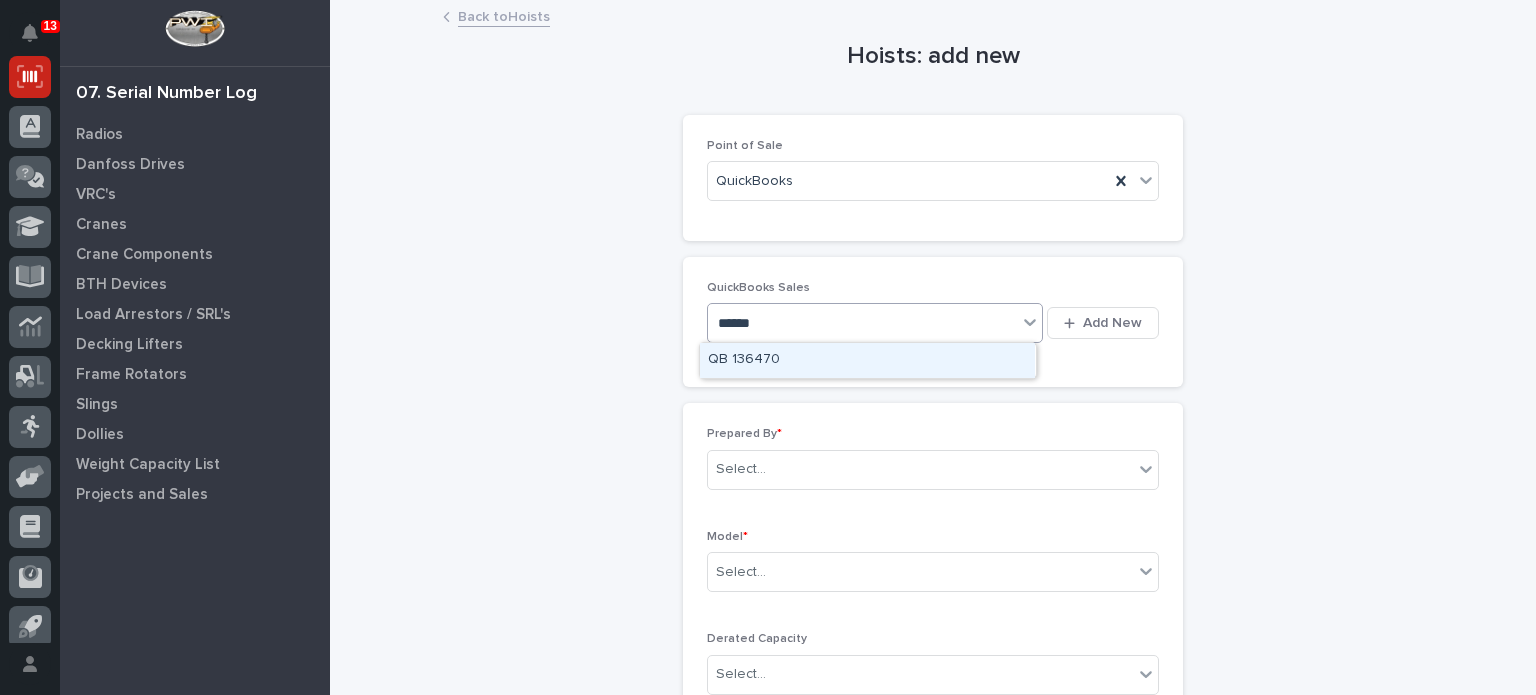 click on "QB 136470" at bounding box center [867, 360] 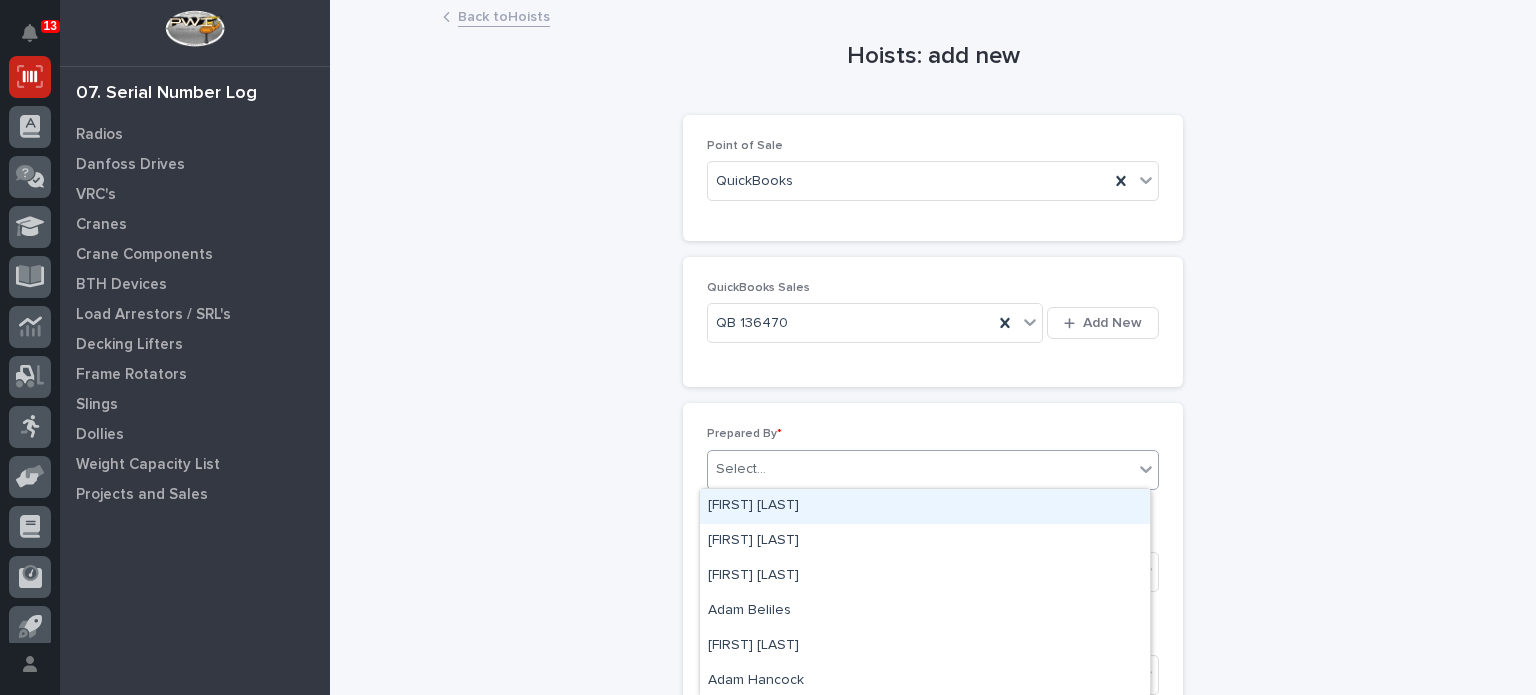 click on "Select..." at bounding box center [920, 469] 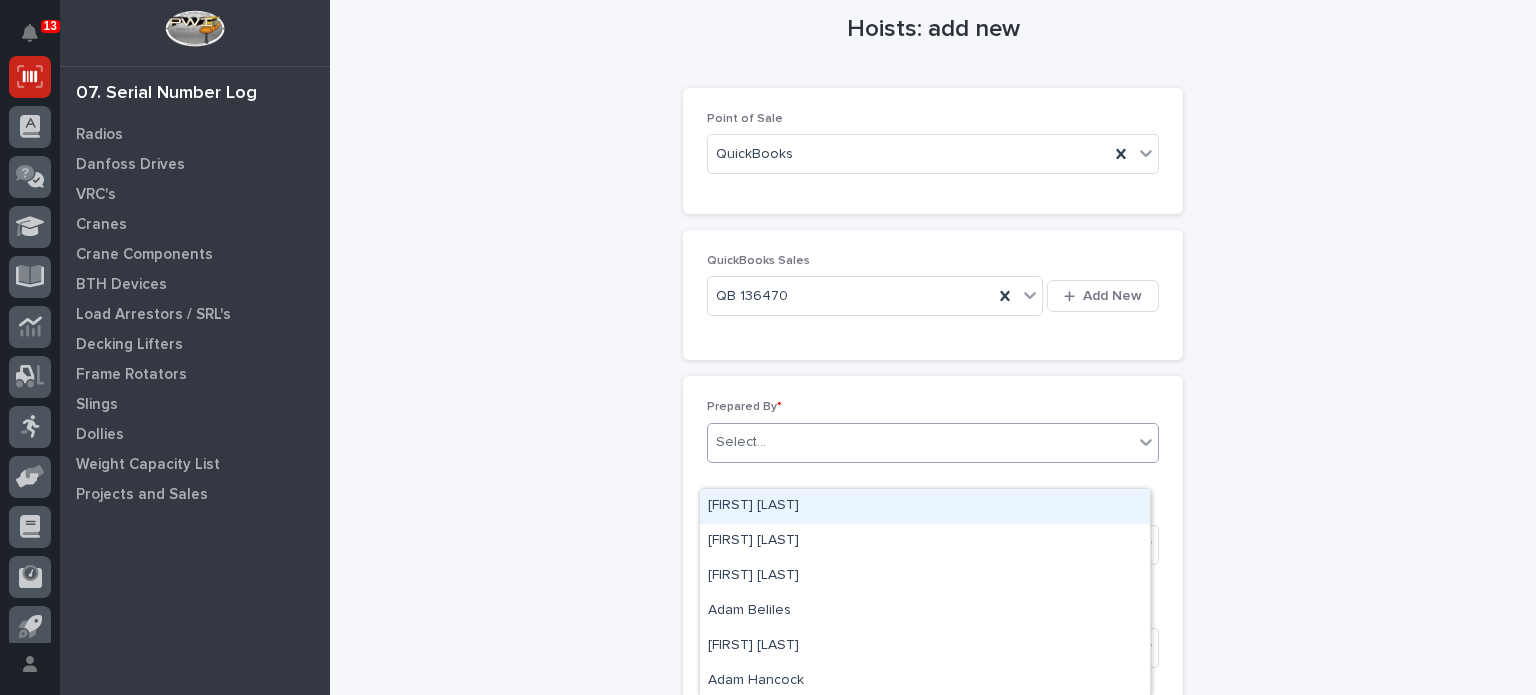 scroll, scrollTop: 28, scrollLeft: 0, axis: vertical 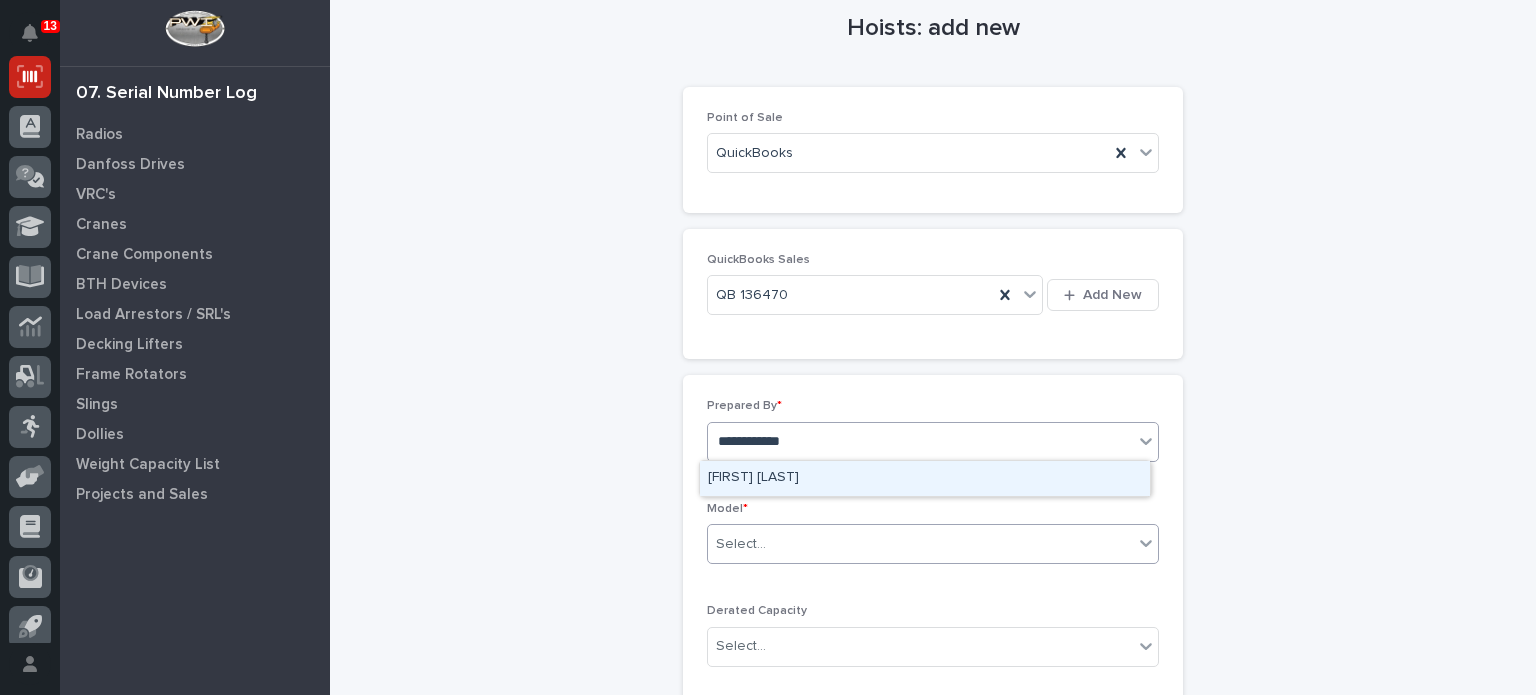 type on "**********" 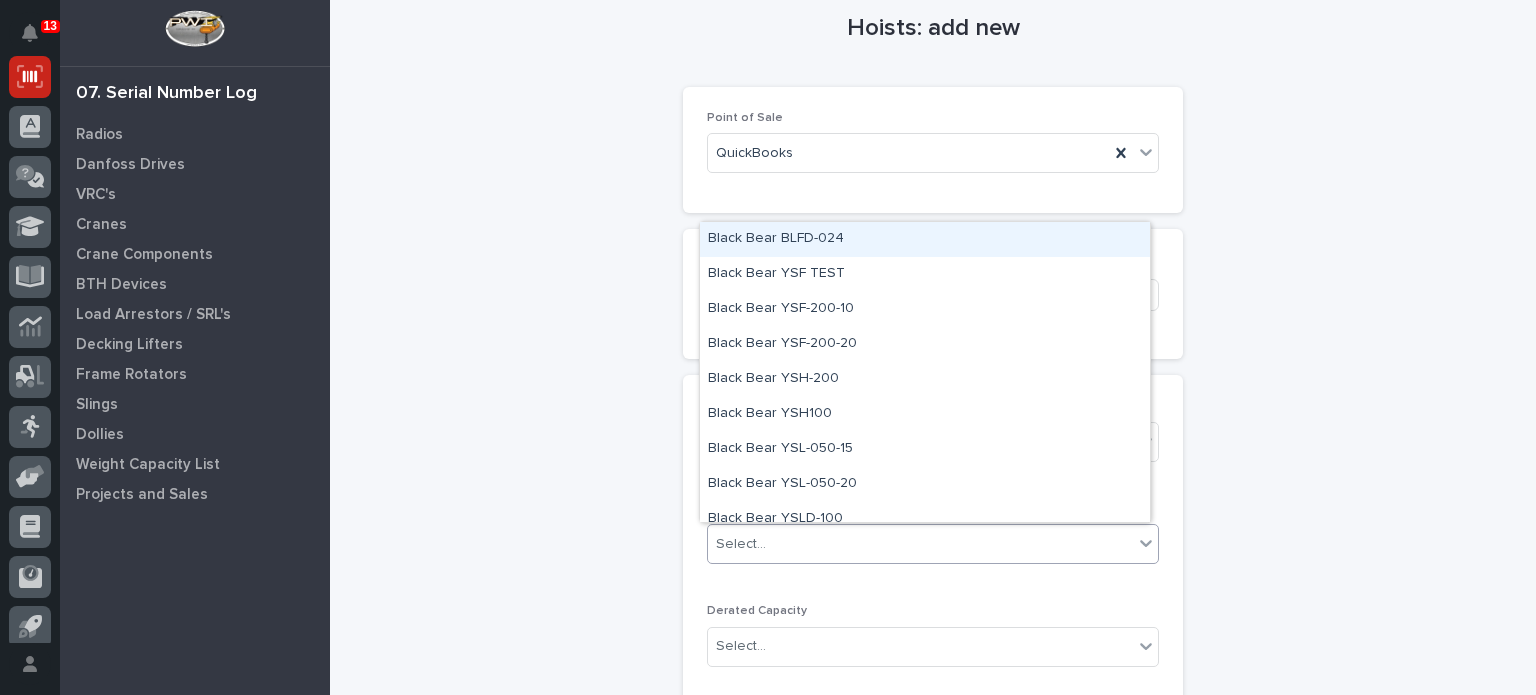 drag, startPoint x: 769, startPoint y: 561, endPoint x: 757, endPoint y: 568, distance: 13.892444 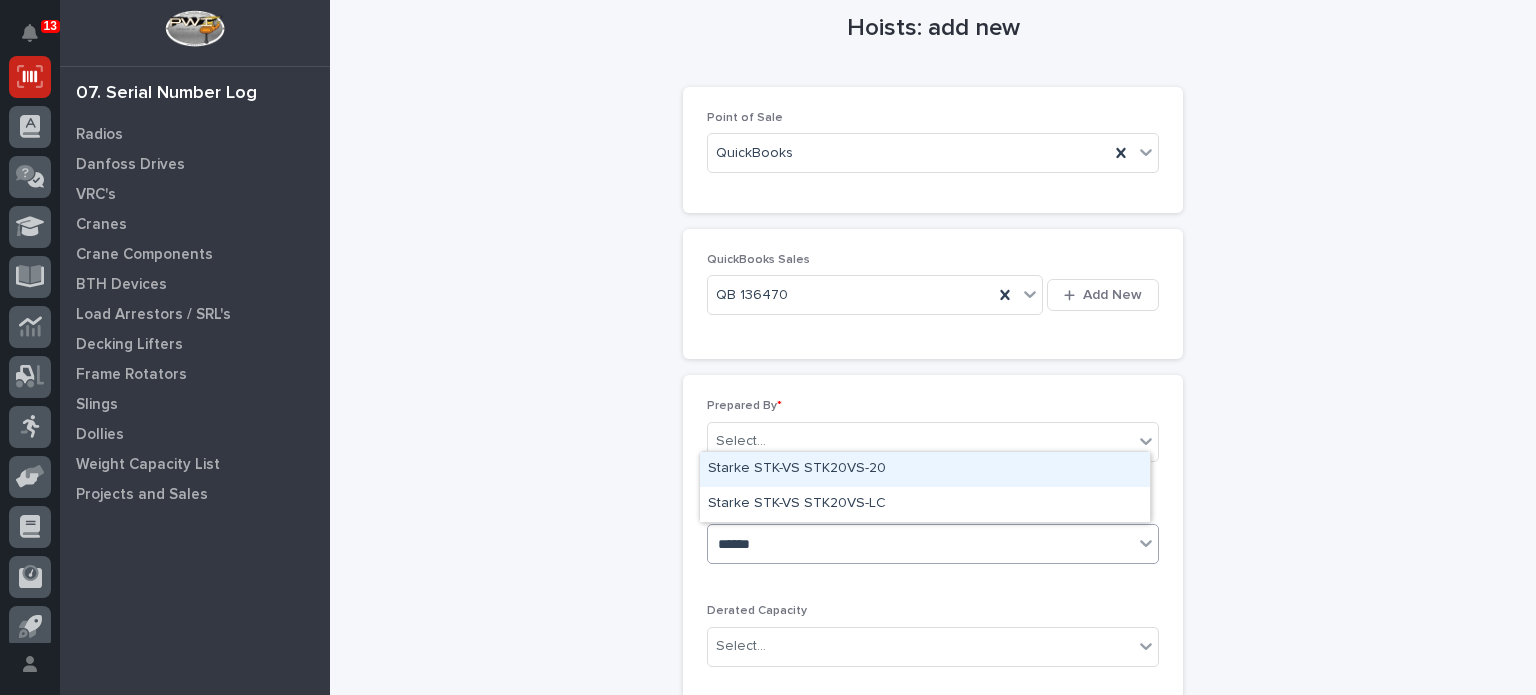type on "*******" 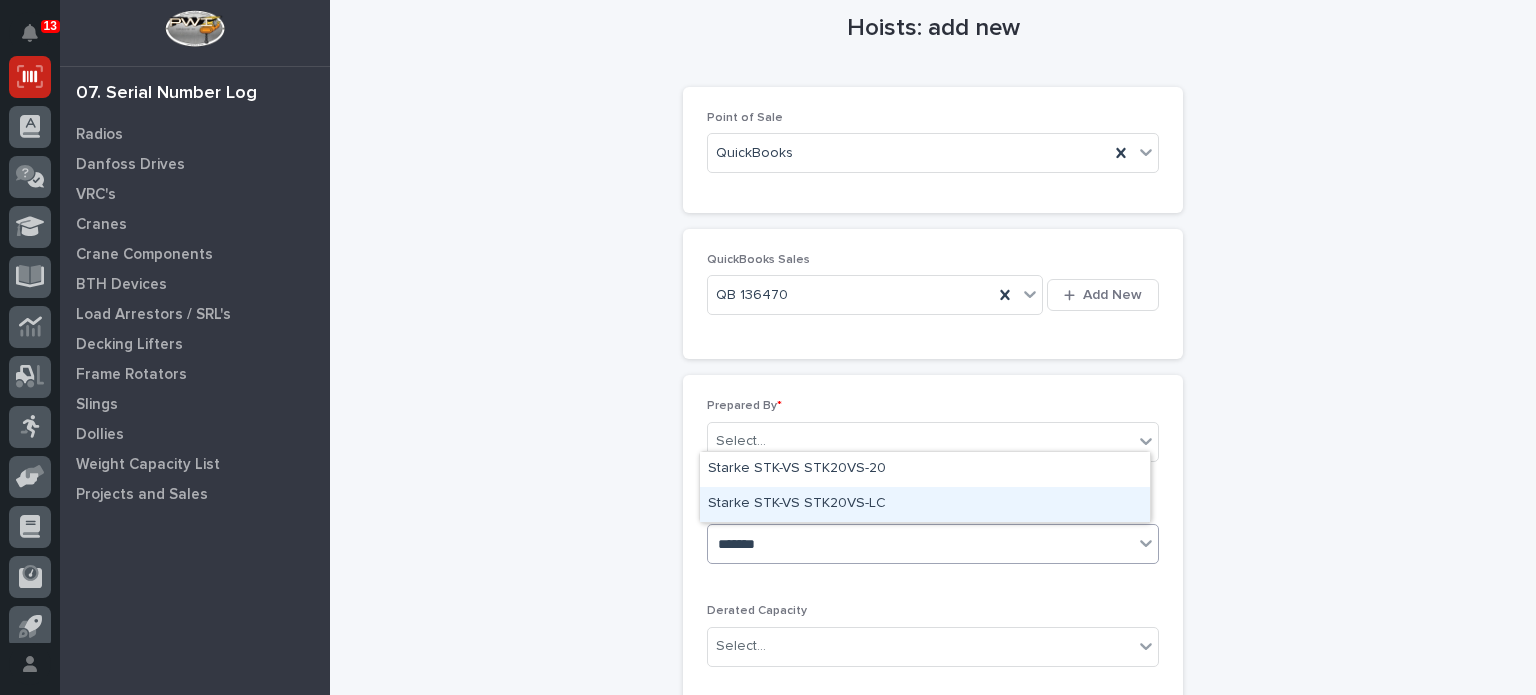 click on "Starke STK-VS STK20VS-LC" at bounding box center (925, 504) 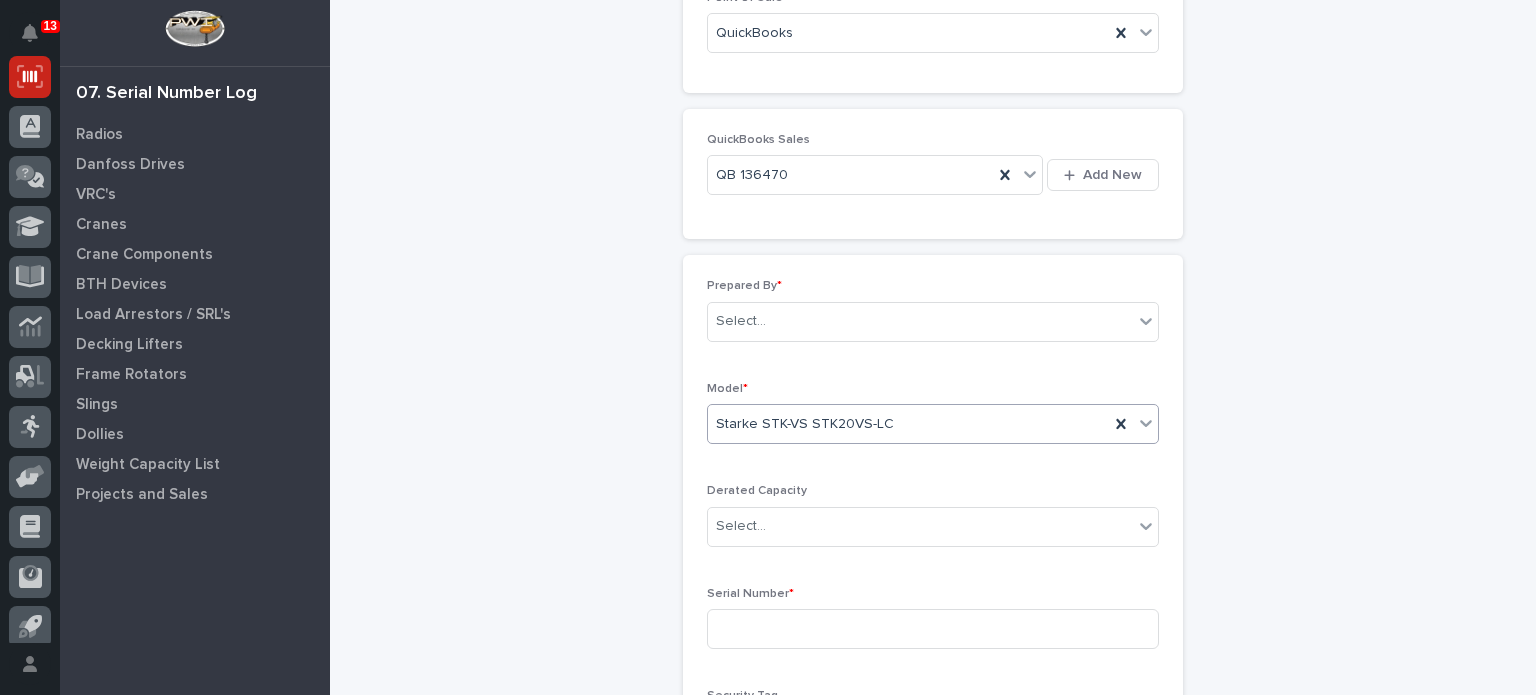 scroll, scrollTop: 170, scrollLeft: 0, axis: vertical 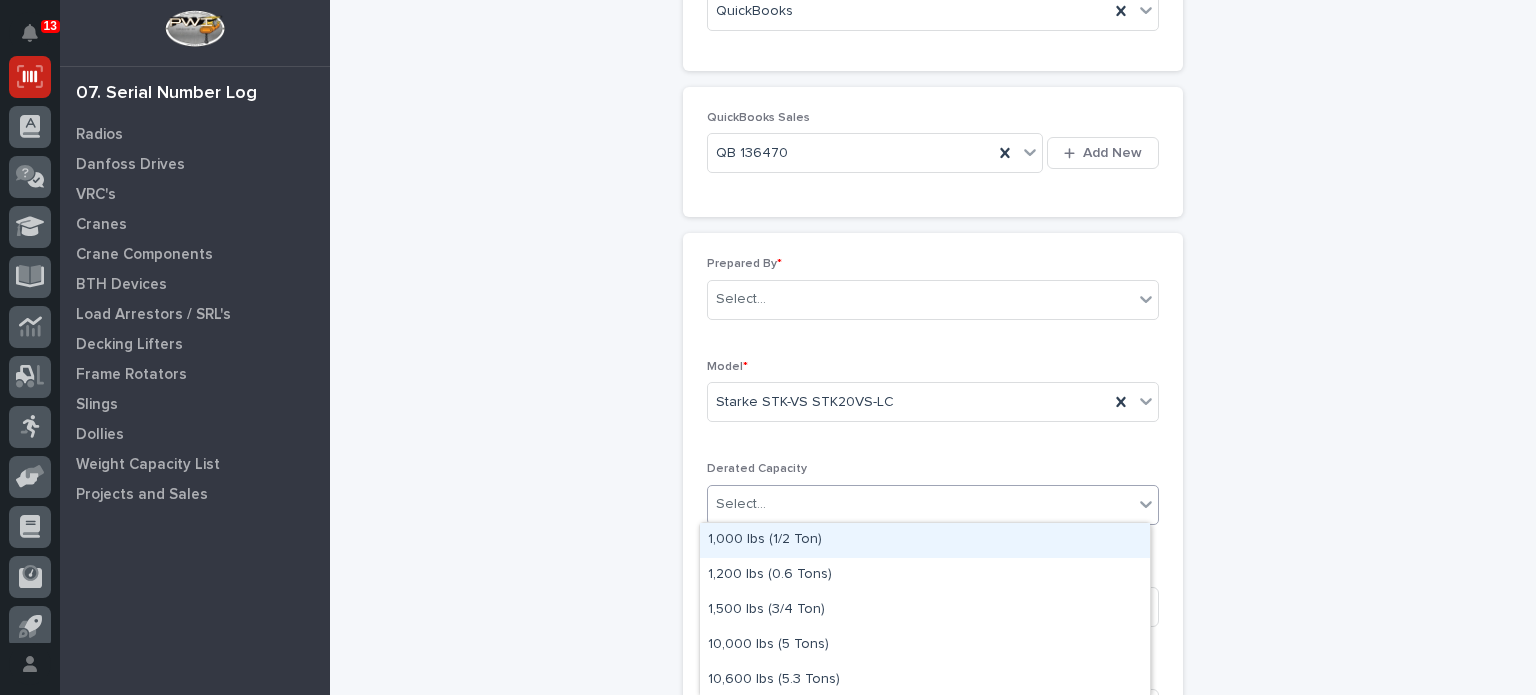 click on "Select..." at bounding box center [920, 504] 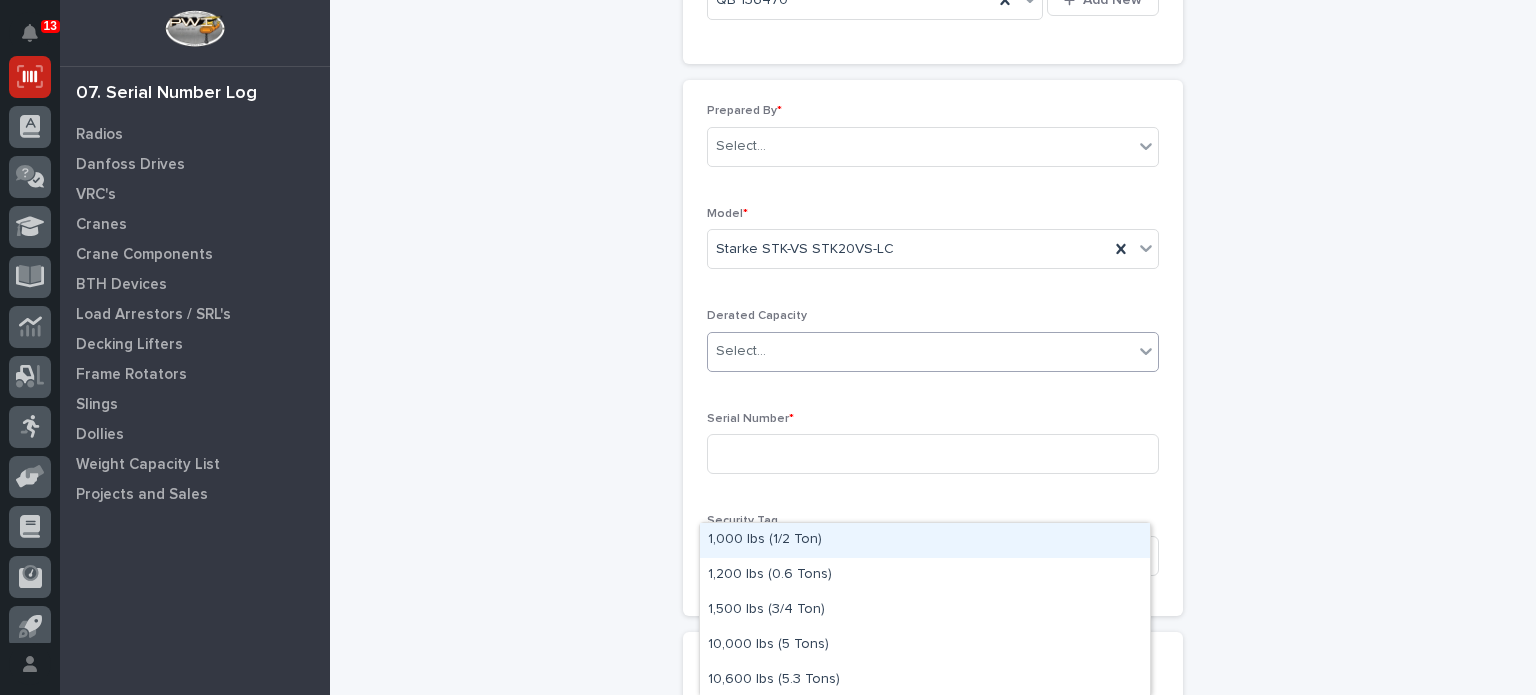scroll, scrollTop: 331, scrollLeft: 0, axis: vertical 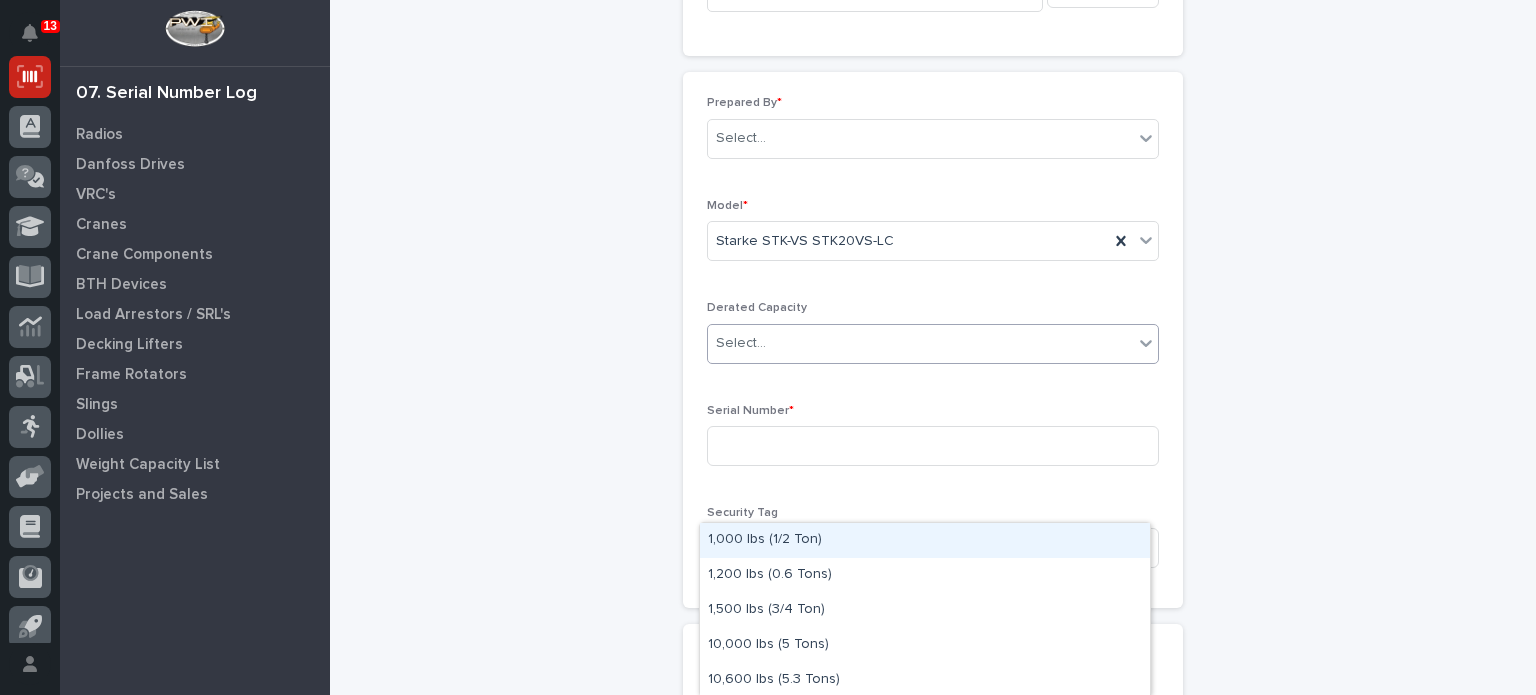 click on "Hoists: add new Loading... Saving… Loading... Saving… Loading... Saving… Point of Sale QuickBooks Loading... Saving… Loading... Saving… Loading... Saving… QuickBooks Sales QB 136470 Add New Loading... Saving… Prepared By * [FIRST] [LAST] Model * Starke STK-VS STK20VS-LC Derated Capacity      option 1,000 lbs (1/2 Ton) focused, 1 of 78. 78 results available. Use Up and Down to choose options, press Enter to select the currently focused option, press Escape to exit the menu, press Tab to select the option and exit the menu. Select... Serial Number * Security Tag Assembly Details Voltage Select... Lift Length (ft) * Assembly Notes Use Case * Select... Loading... Saving… Loading... Saving… Loading... Saving… Loading... Saving… Loading... Saving… Sorry, there was an error saving your record. Please try again. Please fill out the required fields above. Save" at bounding box center [933, 412] 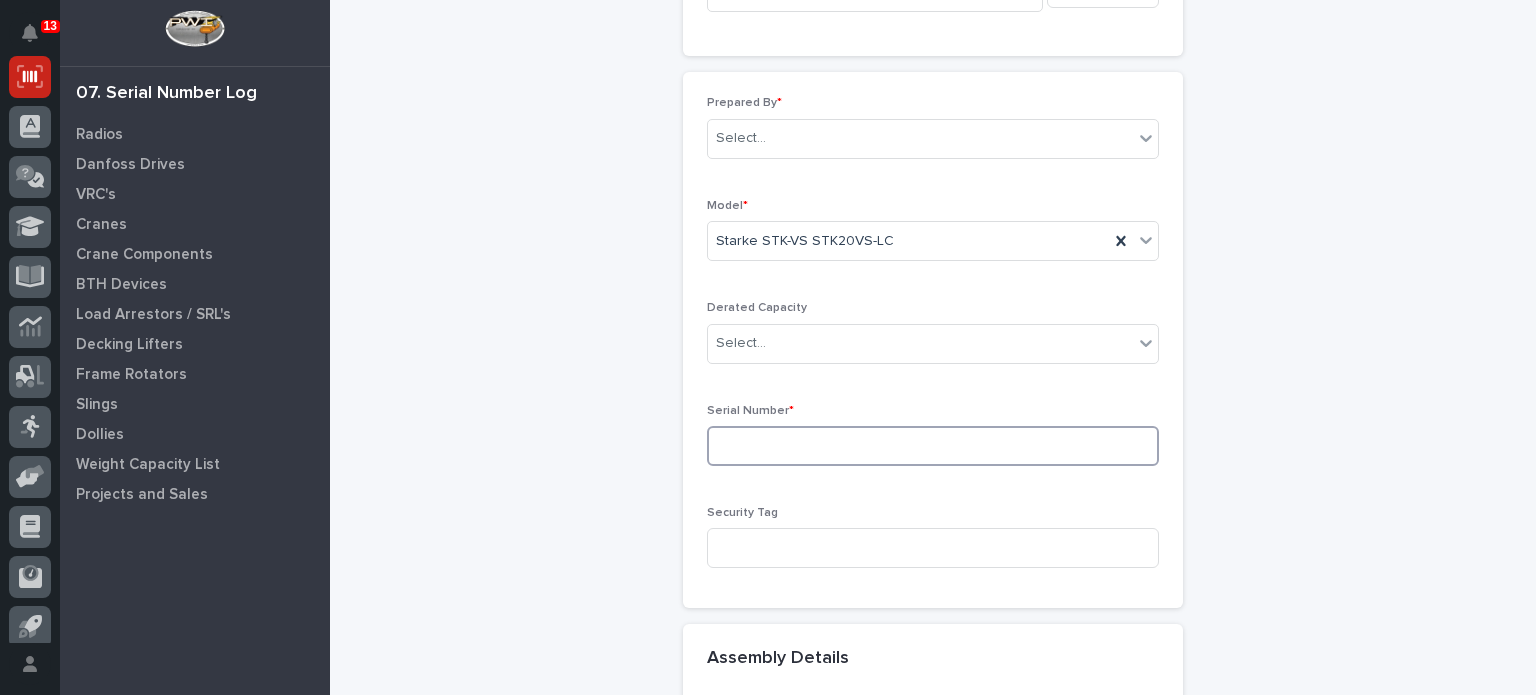click at bounding box center (933, 446) 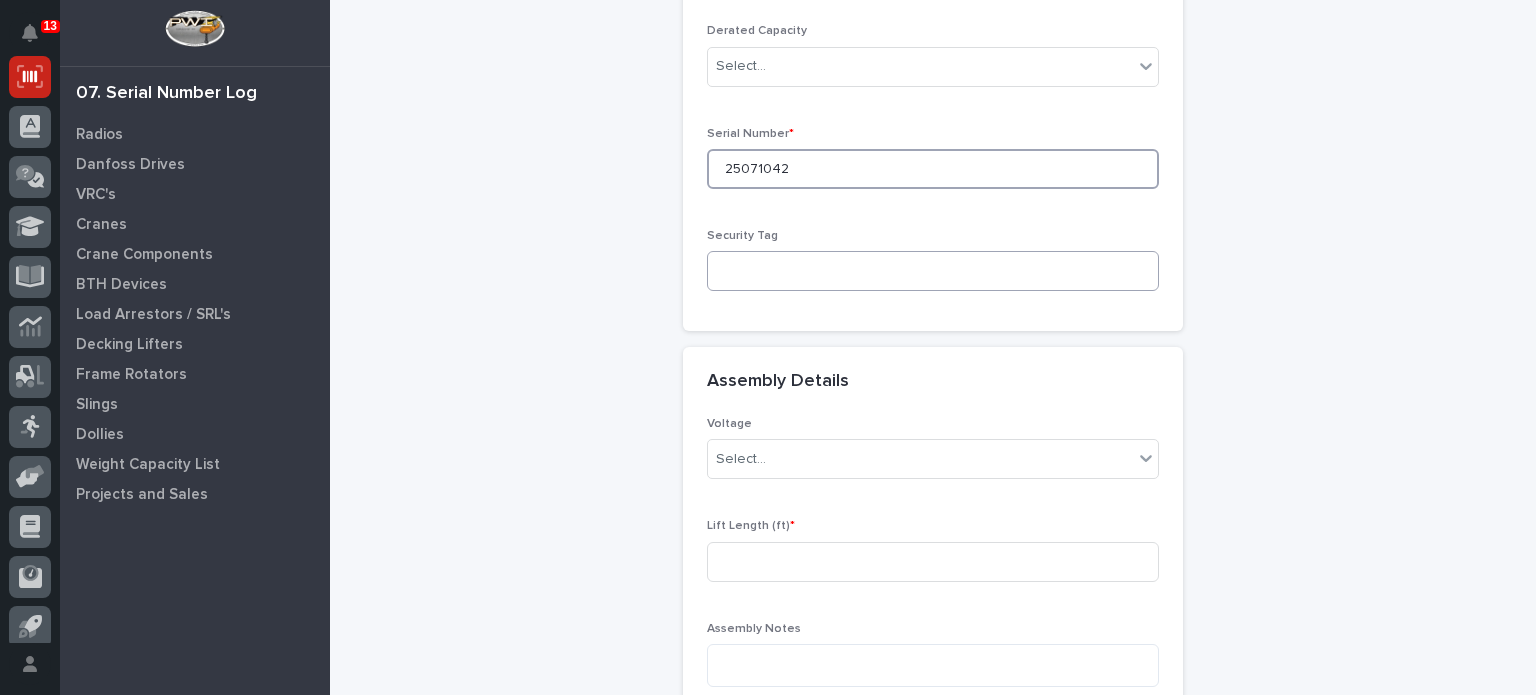 scroll, scrollTop: 612, scrollLeft: 0, axis: vertical 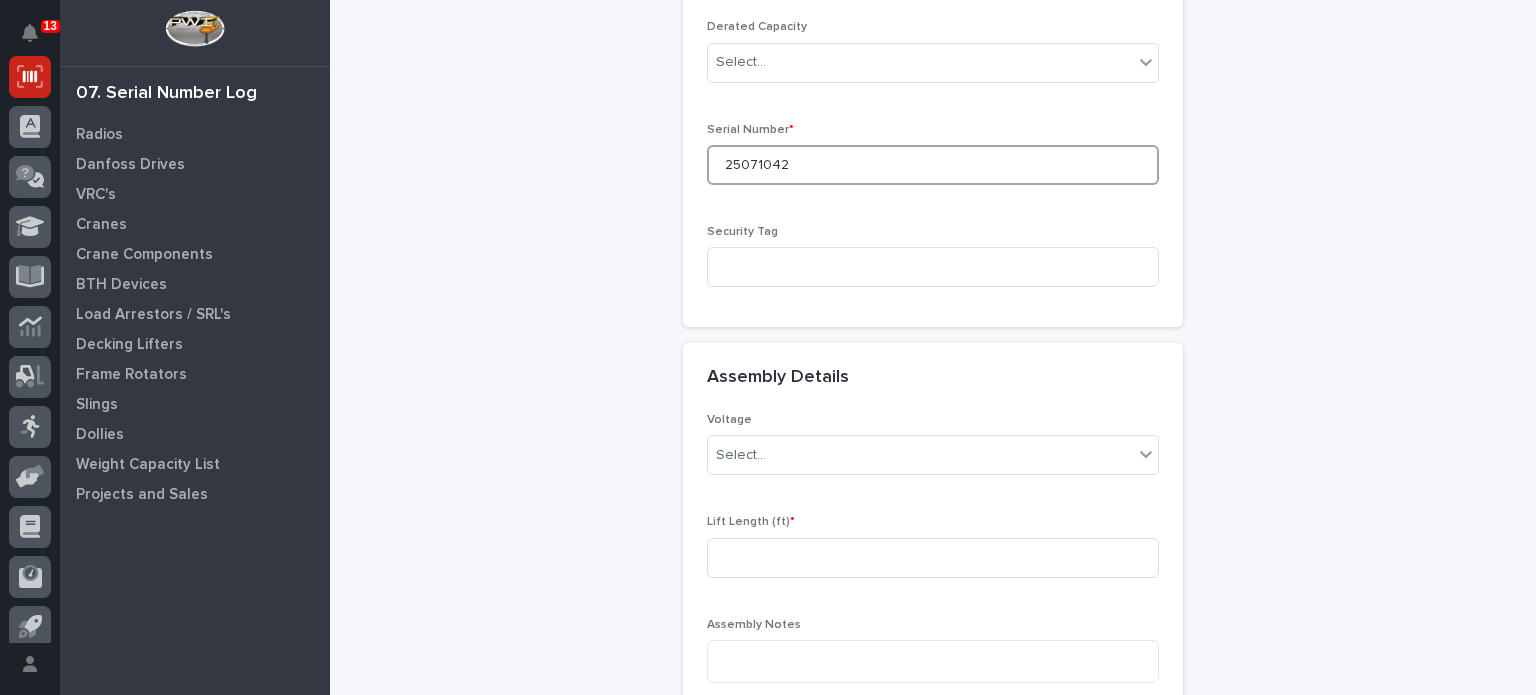 type on "25071042" 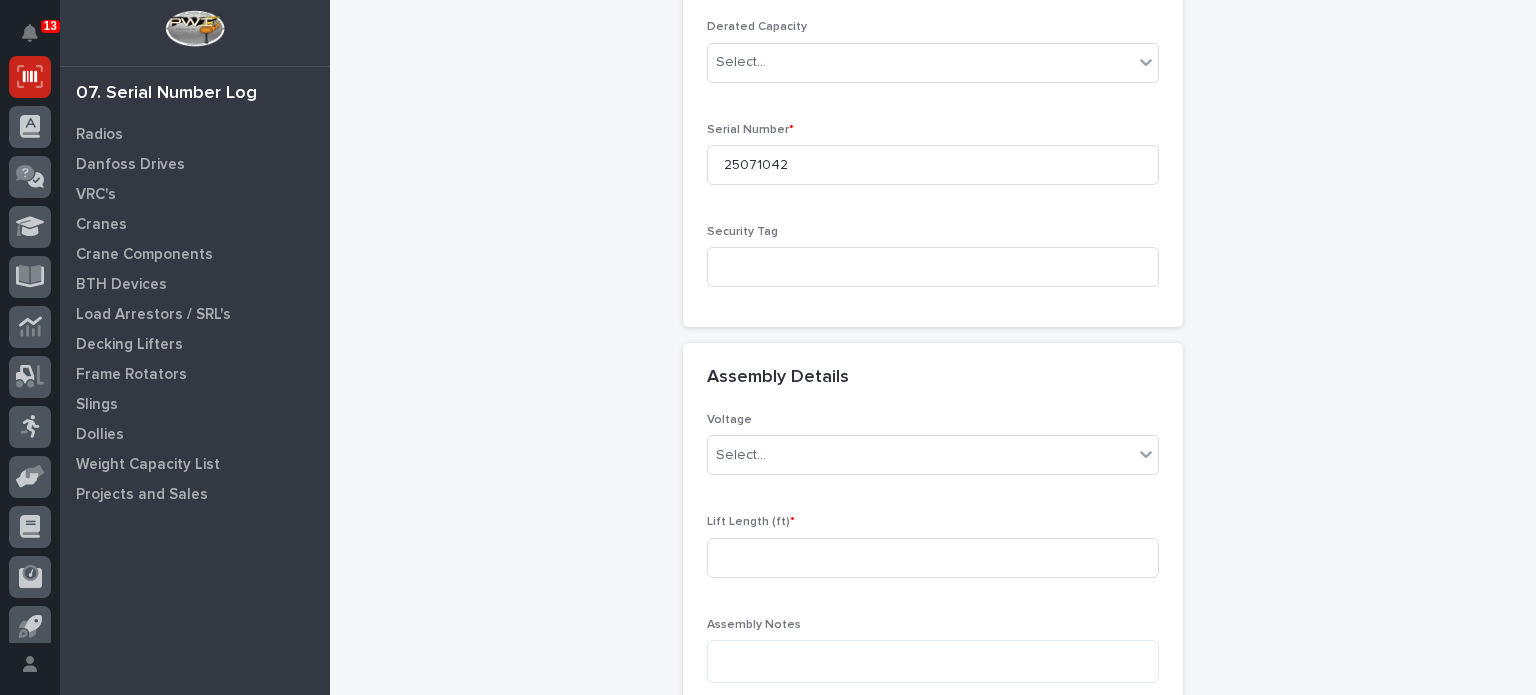 click on "Voltage" at bounding box center [933, 420] 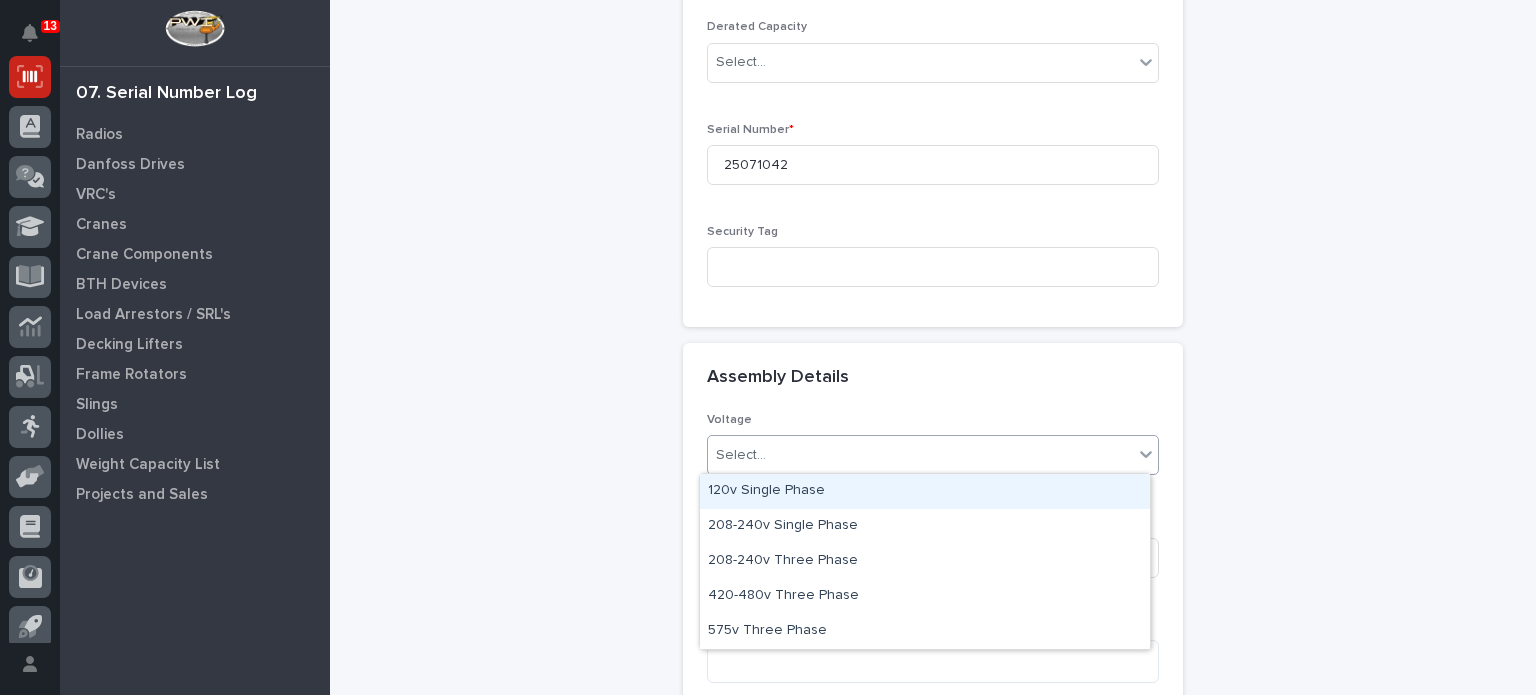 drag, startPoint x: 812, startPoint y: 450, endPoint x: 779, endPoint y: 433, distance: 37.12142 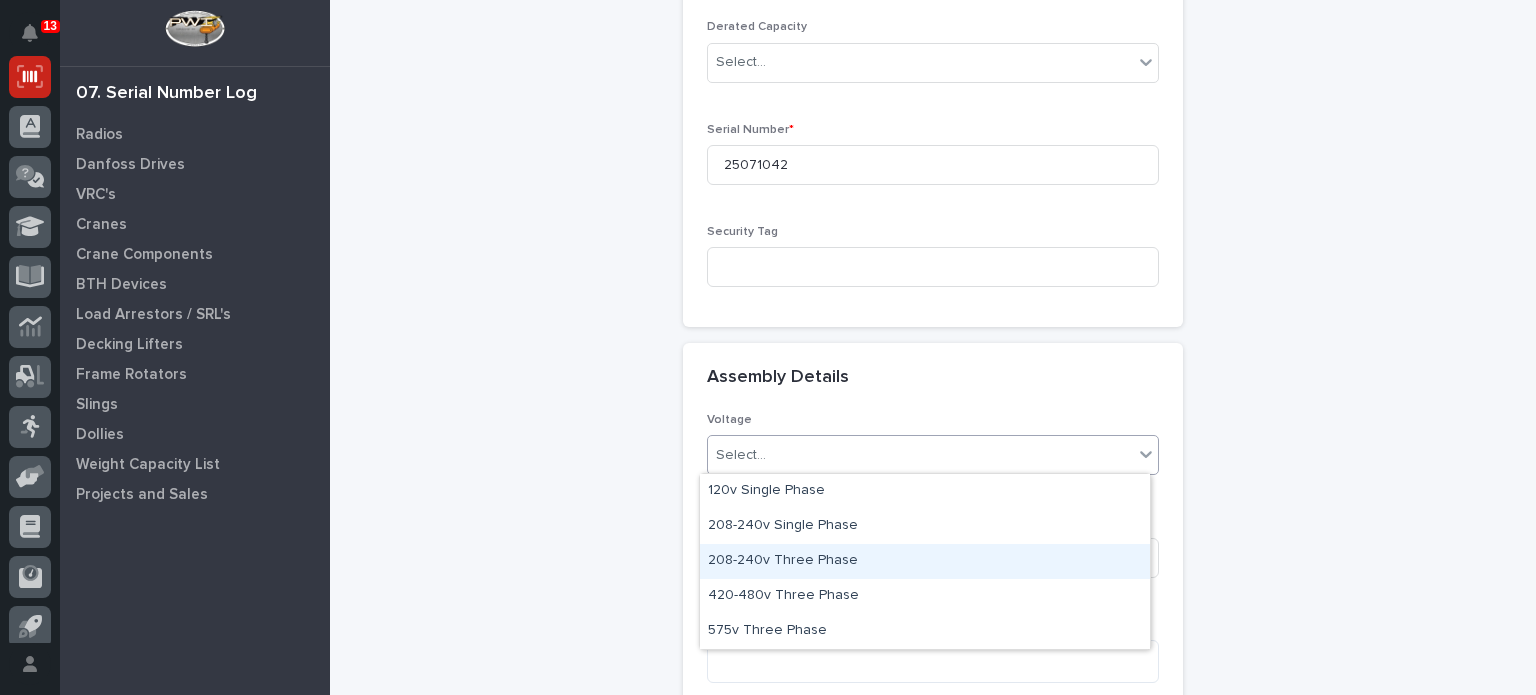 click on "208-240v Three Phase" at bounding box center (925, 561) 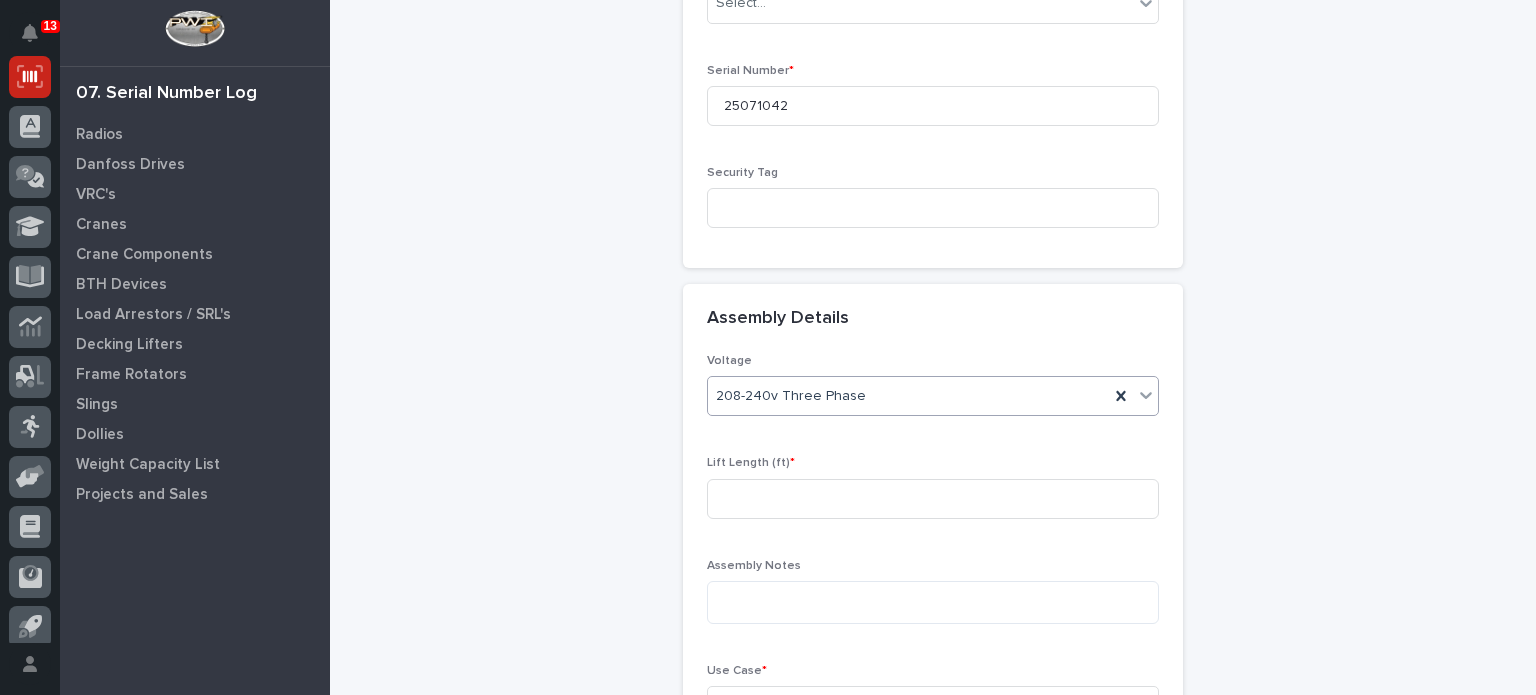 scroll, scrollTop: 672, scrollLeft: 0, axis: vertical 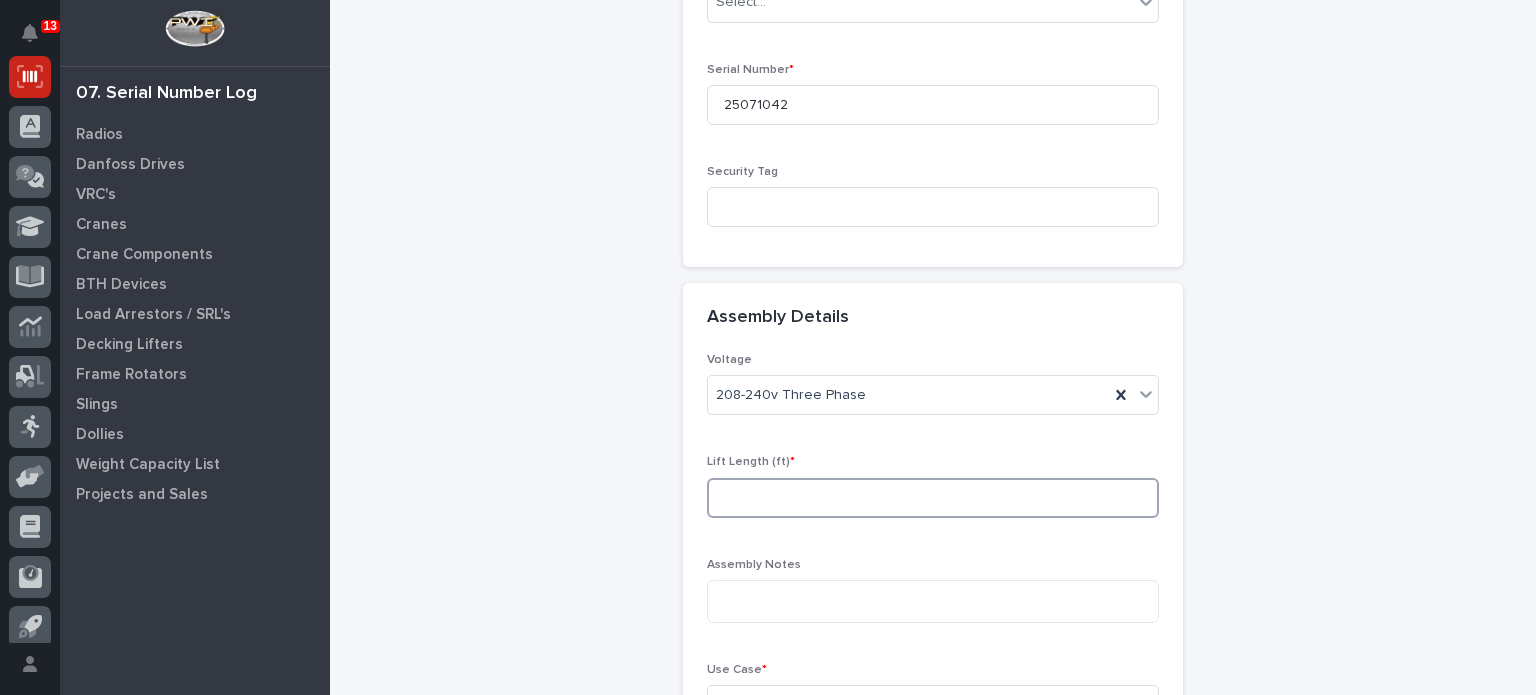 click at bounding box center [933, 498] 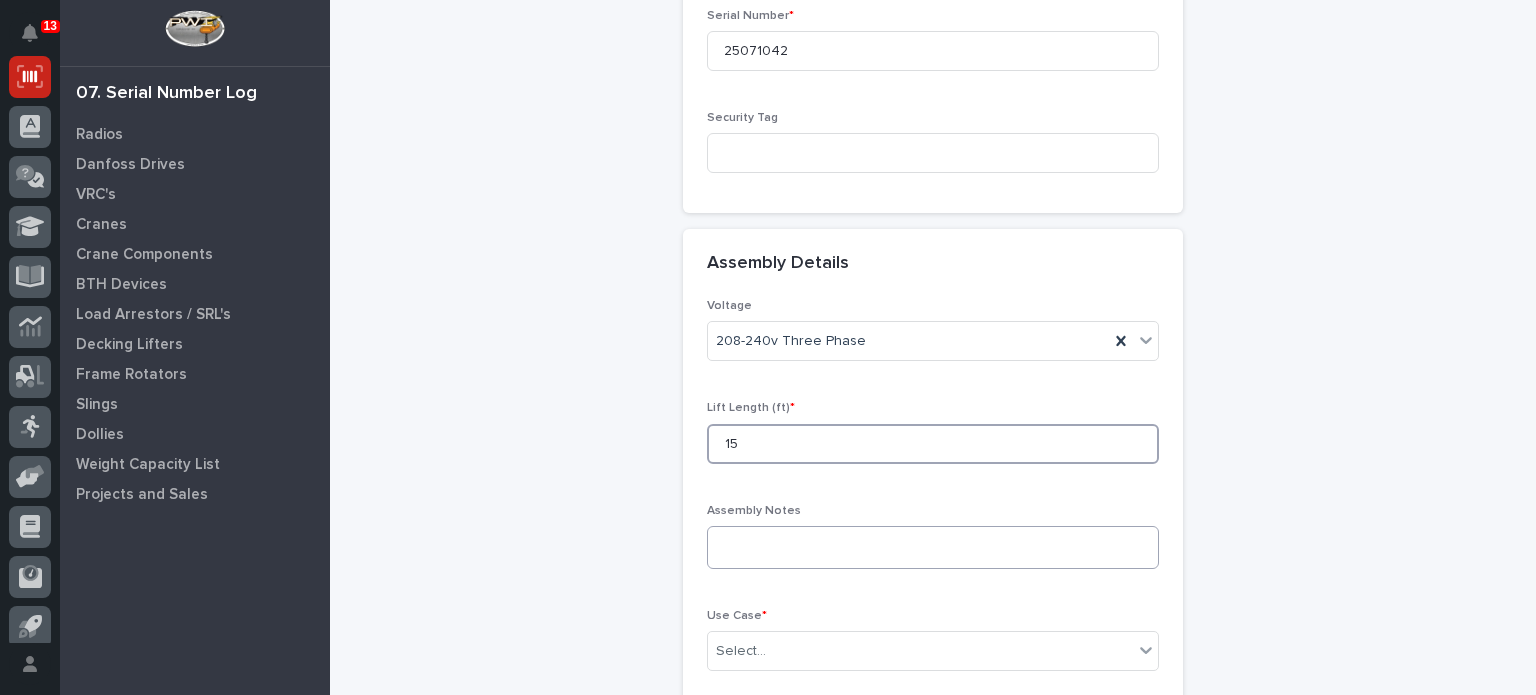 scroll, scrollTop: 727, scrollLeft: 0, axis: vertical 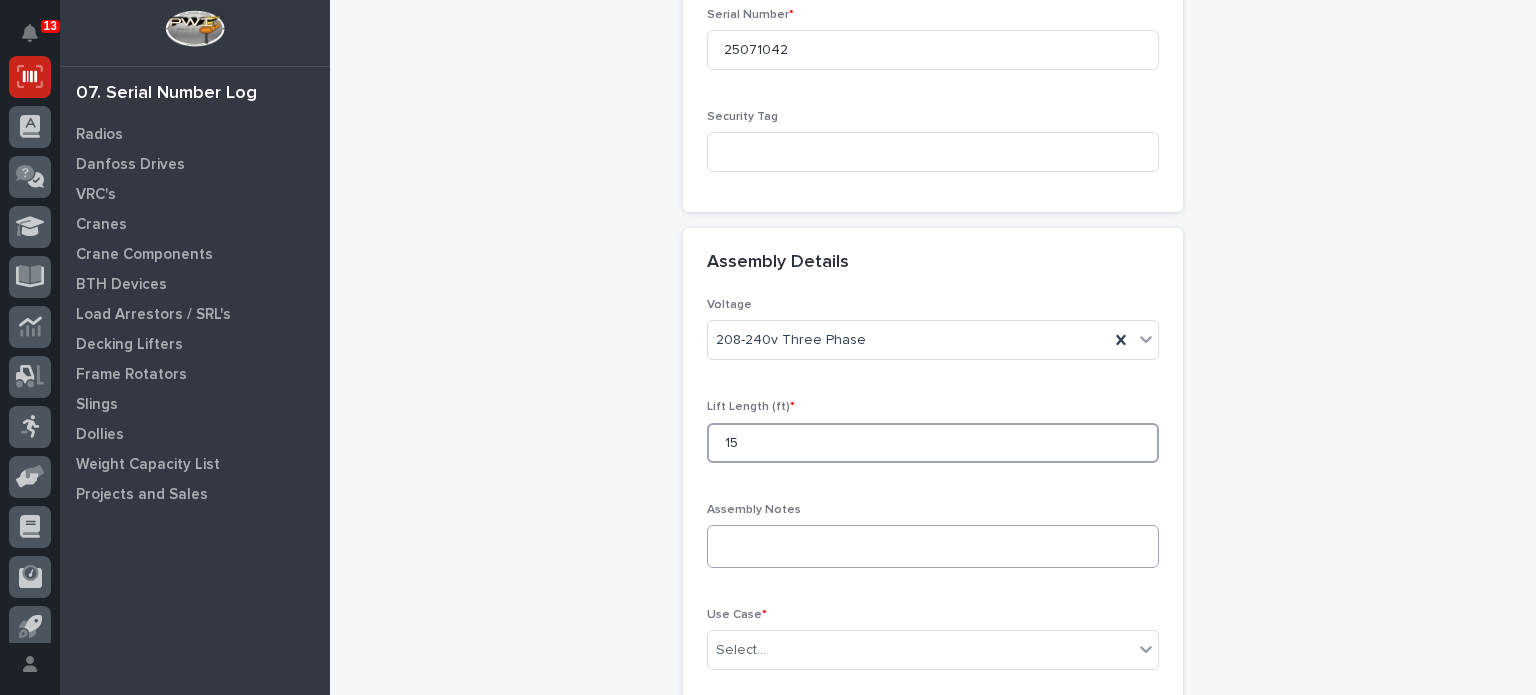 type on "15" 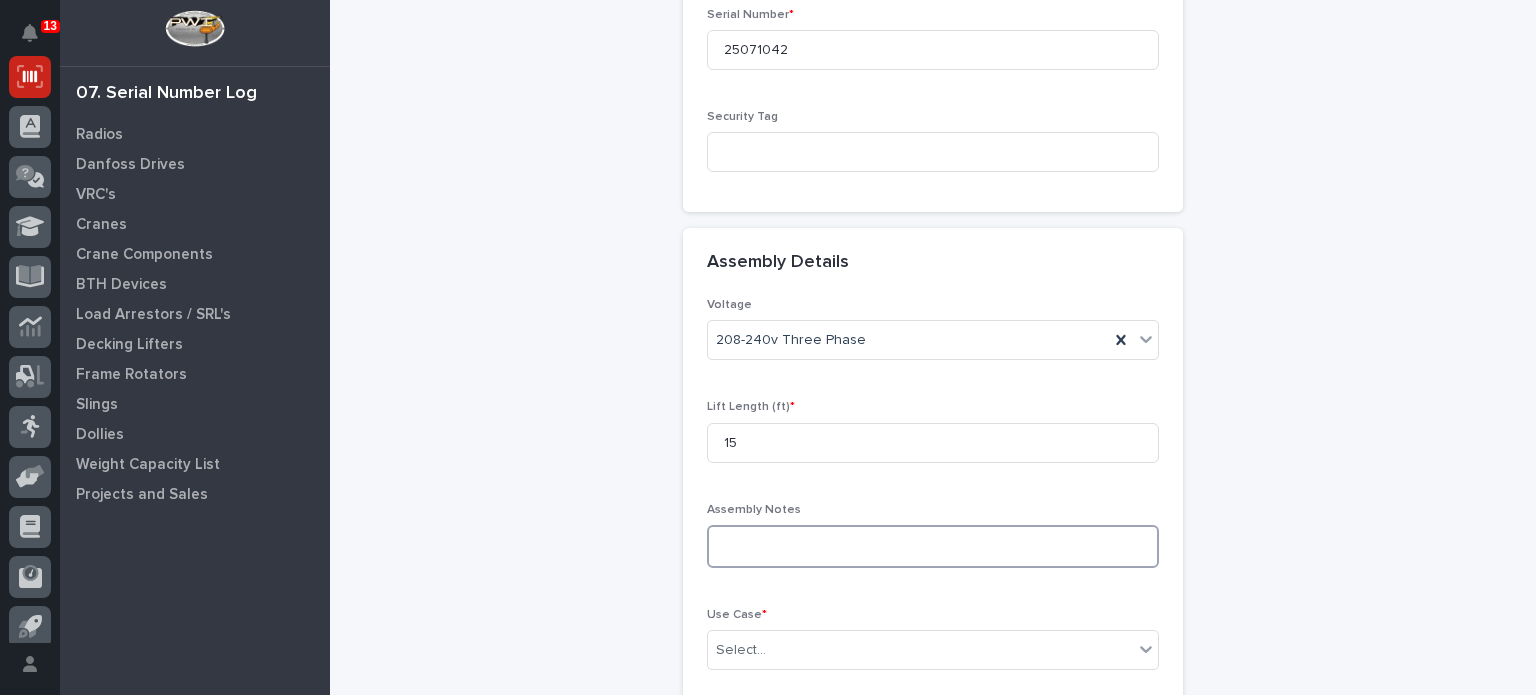 click at bounding box center [933, 546] 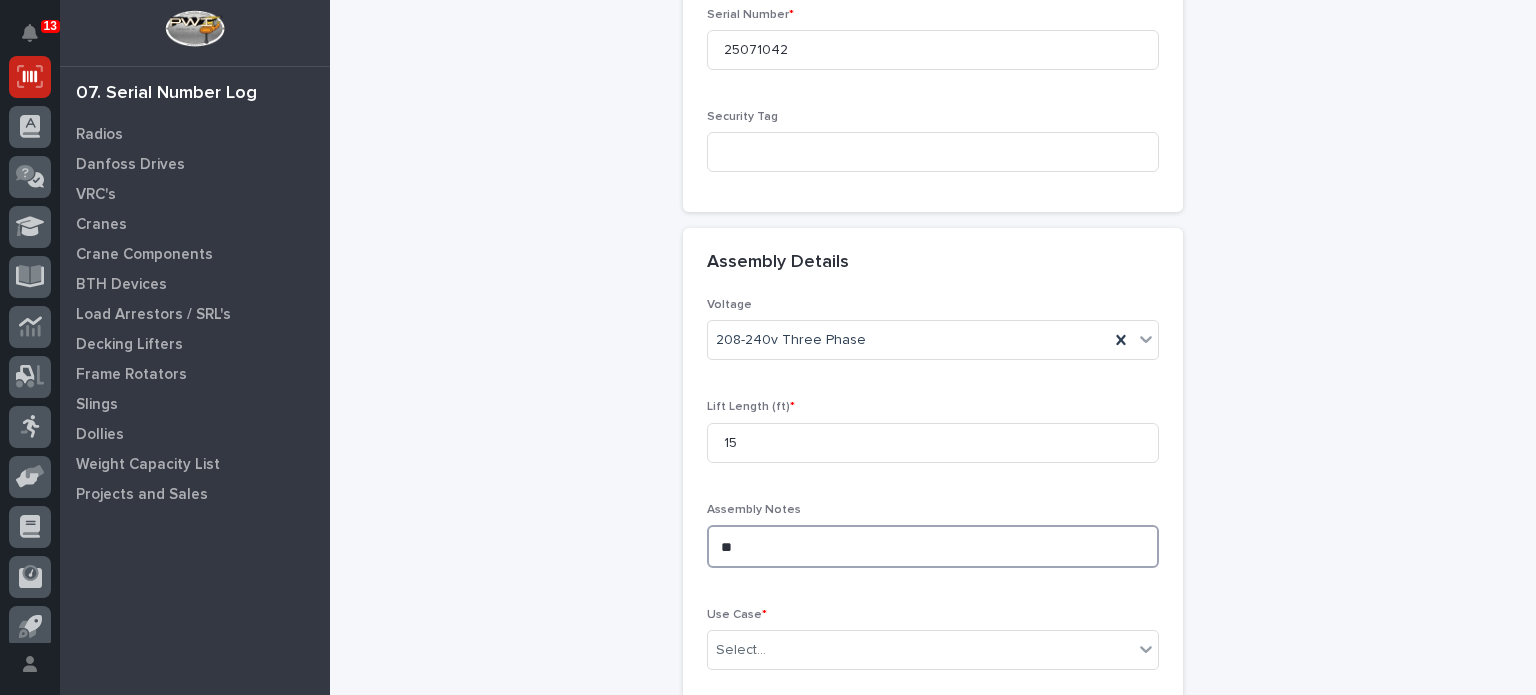 type on "*" 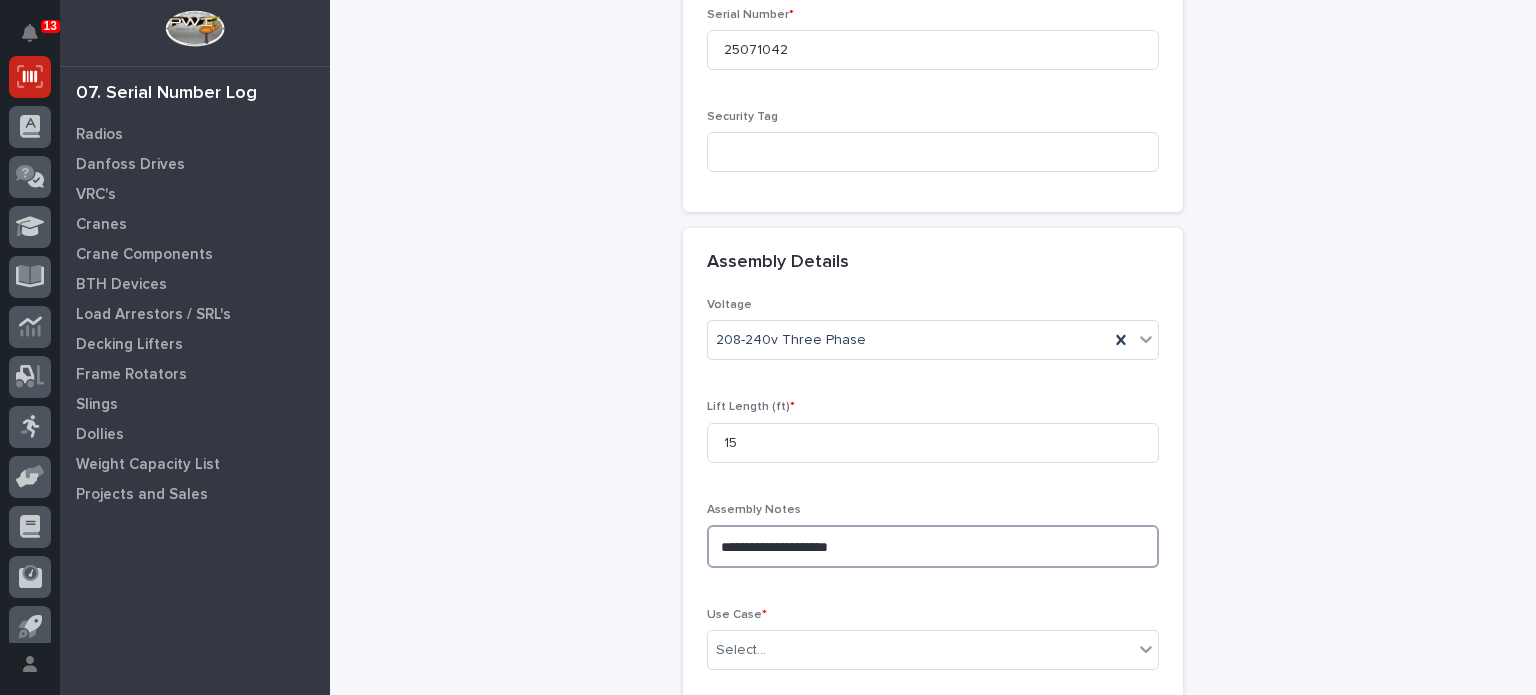 click on "**********" at bounding box center (933, 546) 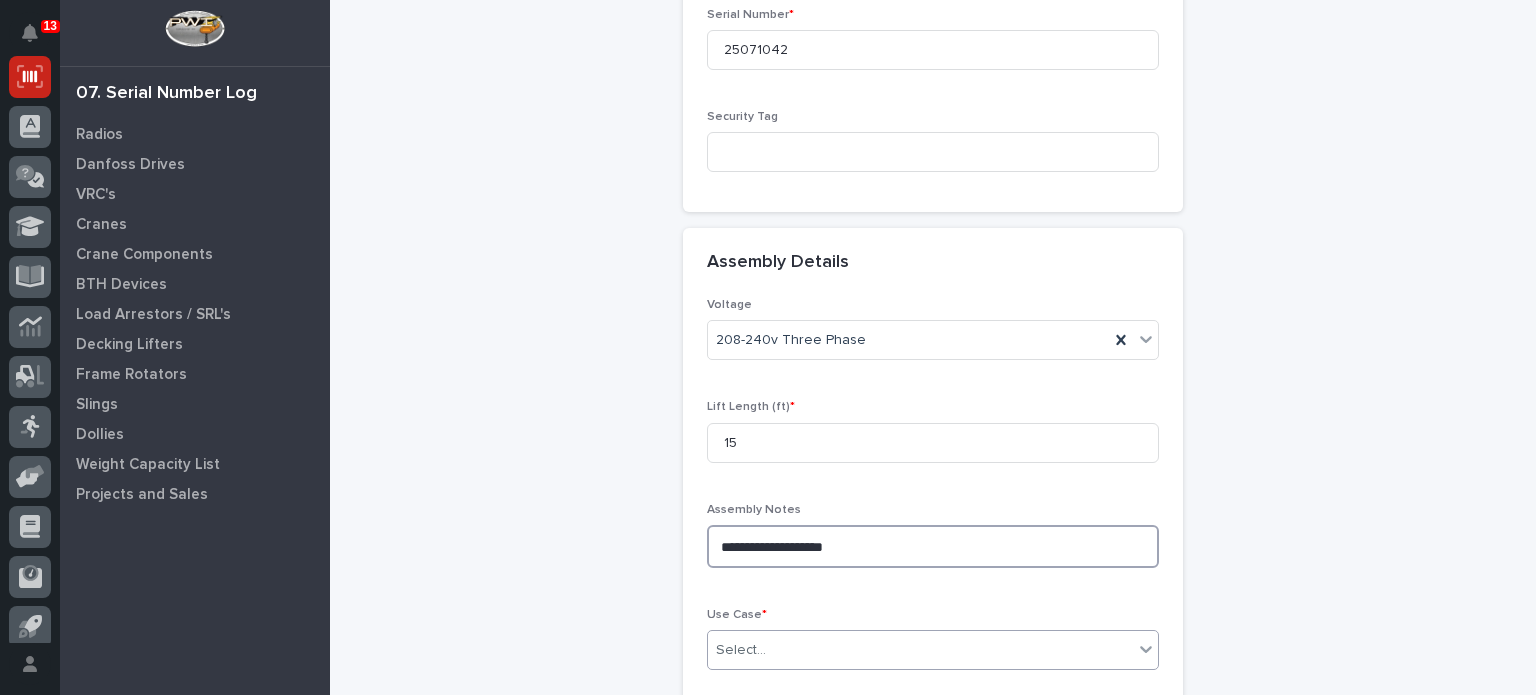 type on "**********" 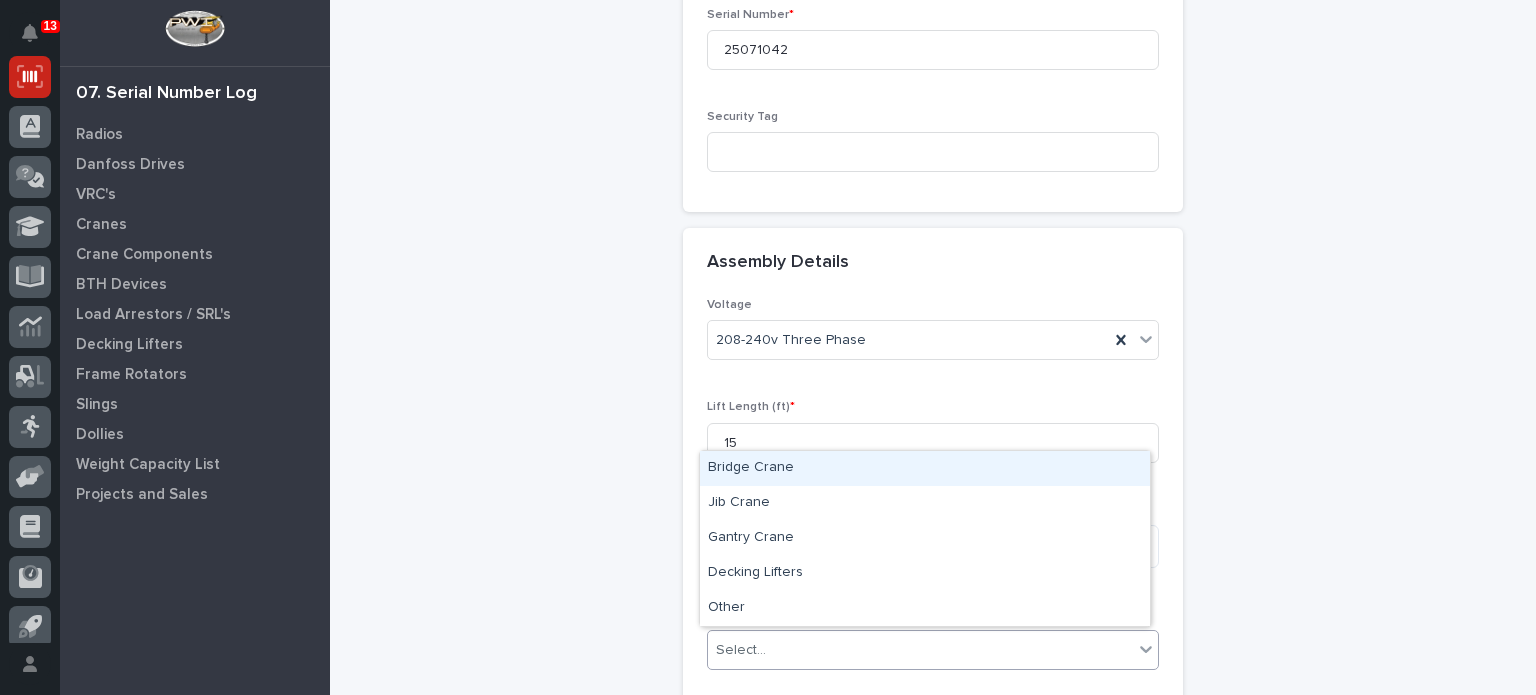 click on "Select..." at bounding box center [920, 650] 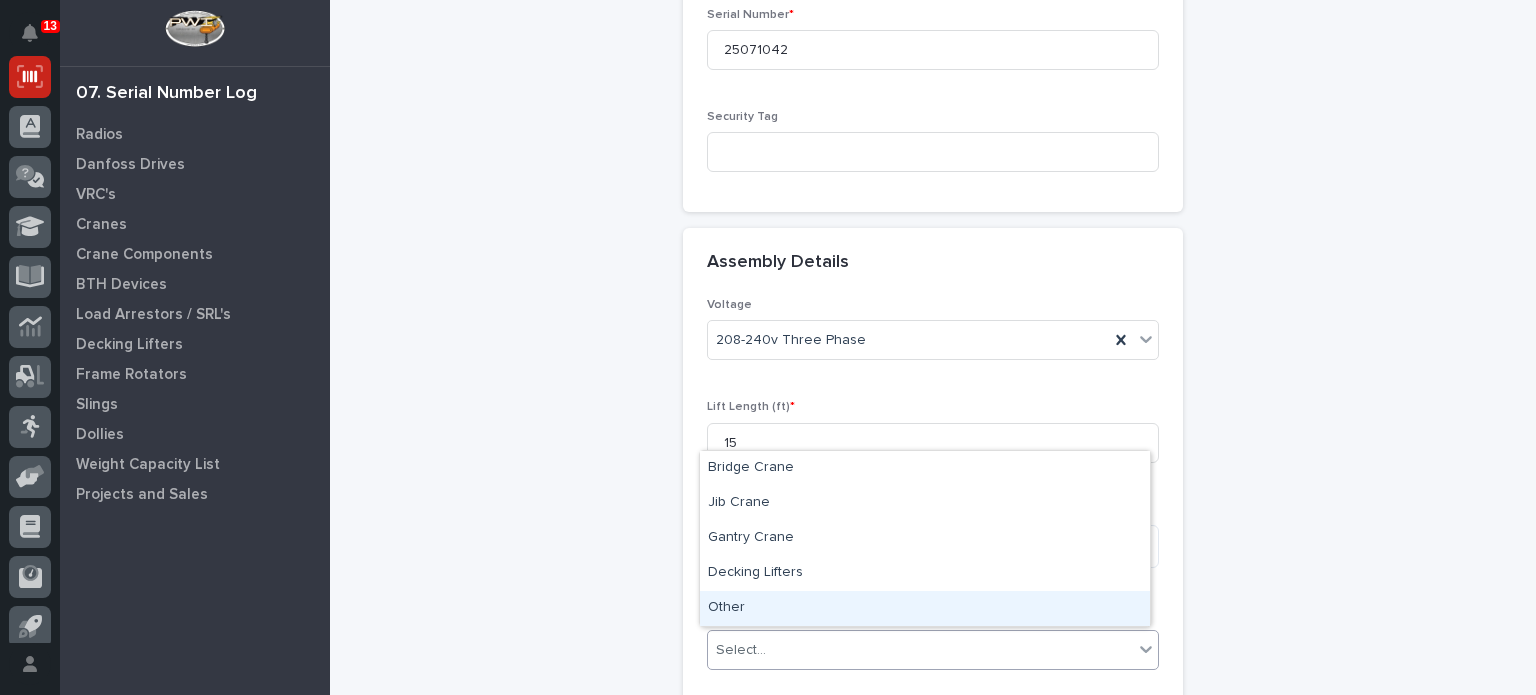 click on "Other" at bounding box center [925, 608] 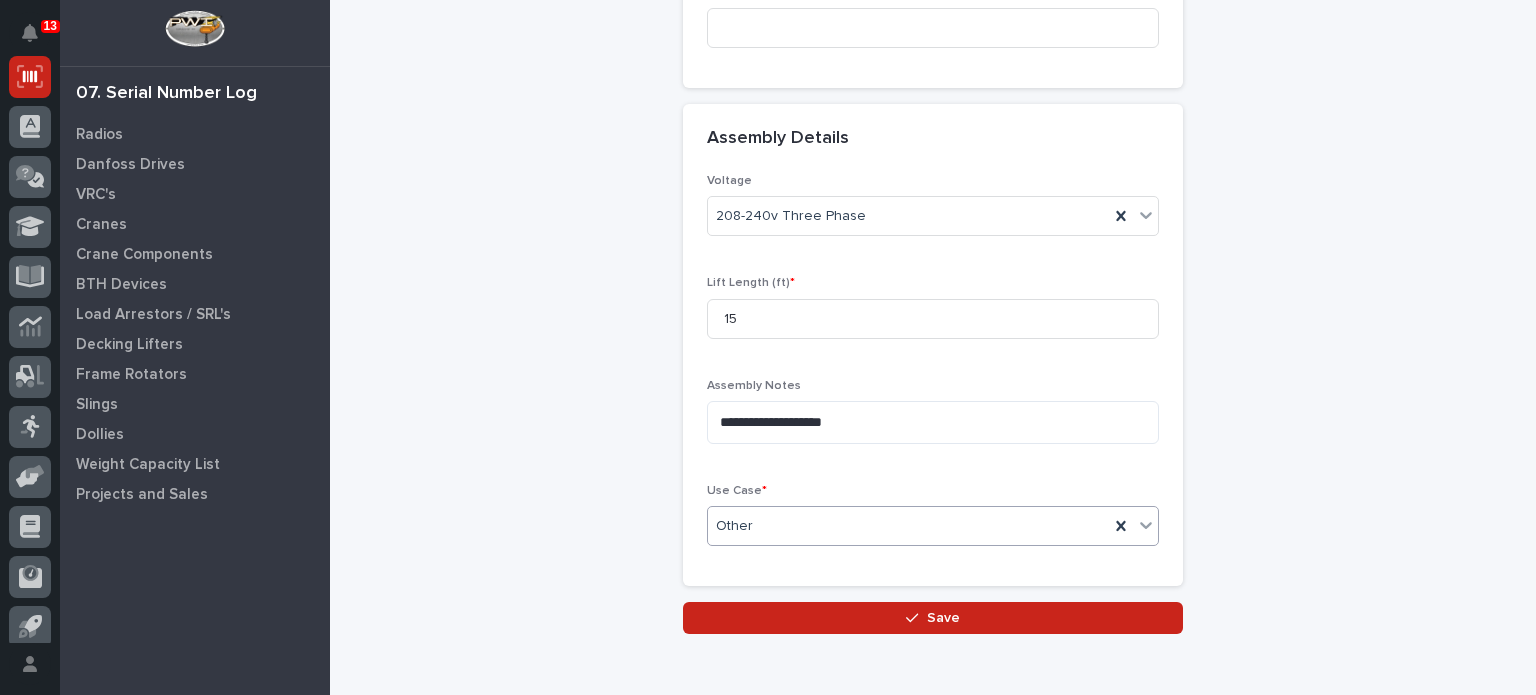 scroll, scrollTop: 860, scrollLeft: 0, axis: vertical 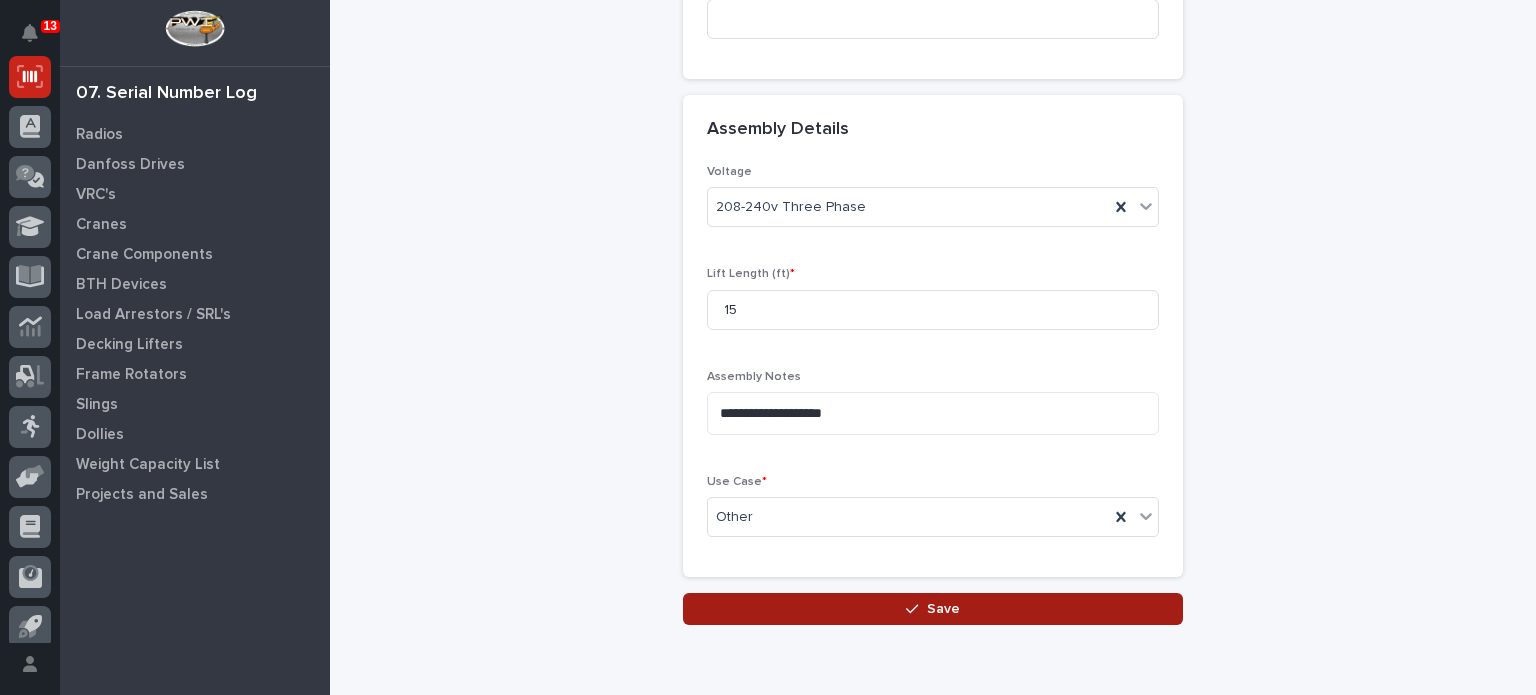 click on "Save" at bounding box center (933, 609) 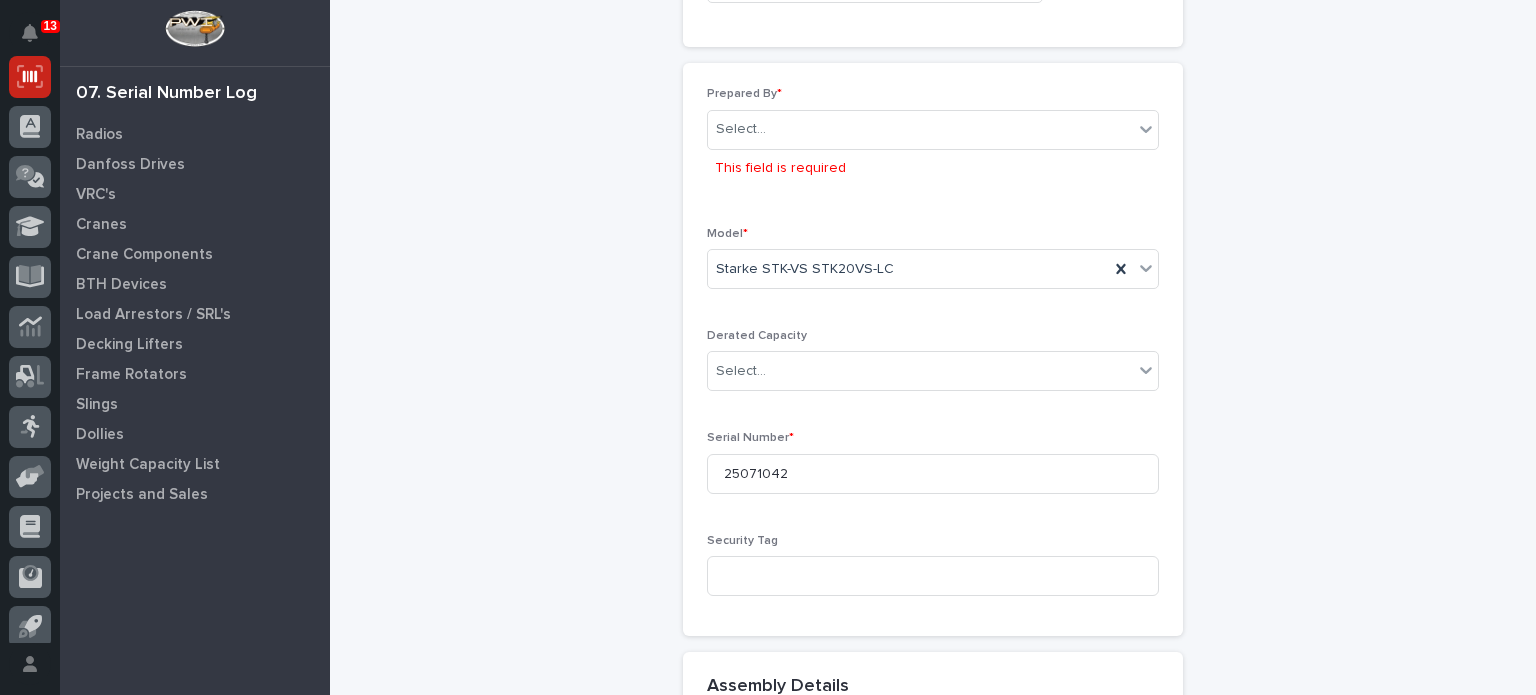 scroll, scrollTop: 339, scrollLeft: 0, axis: vertical 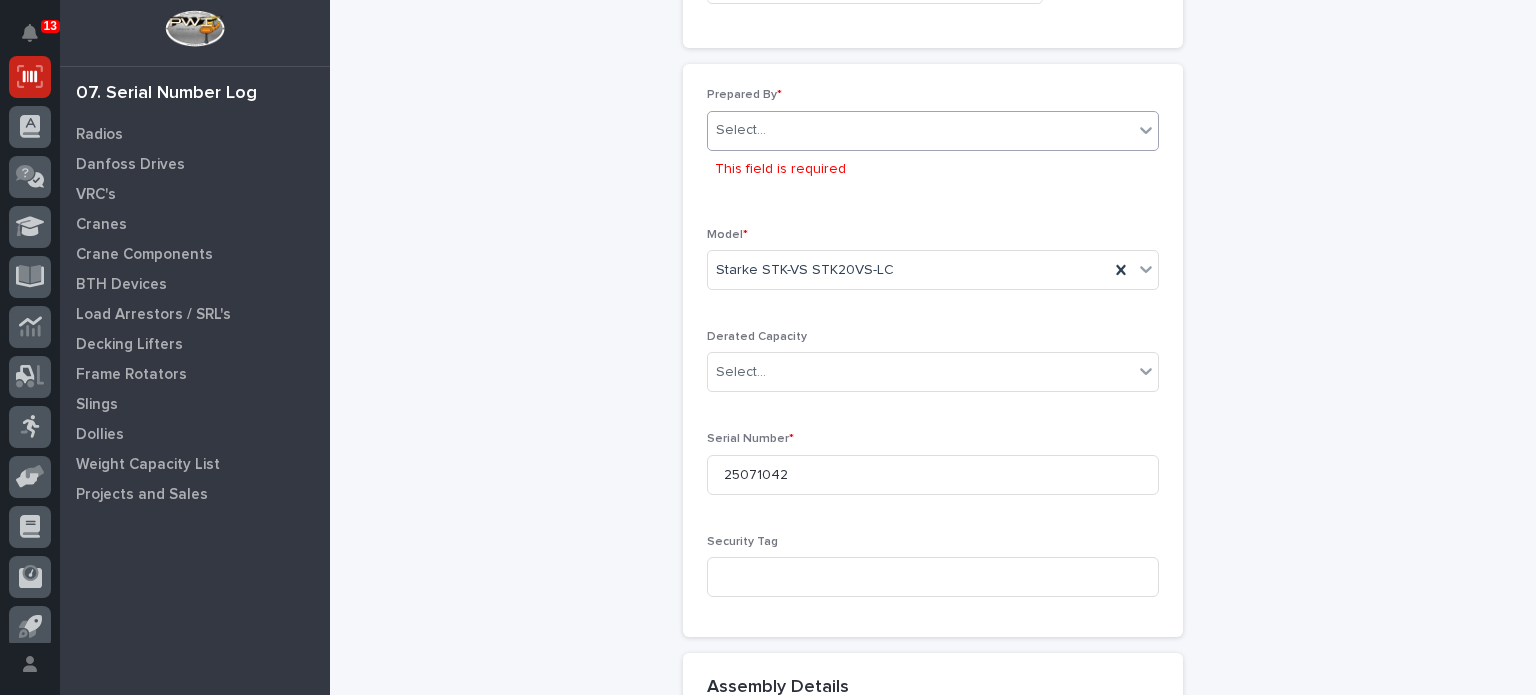 click on "Select..." at bounding box center [933, 131] 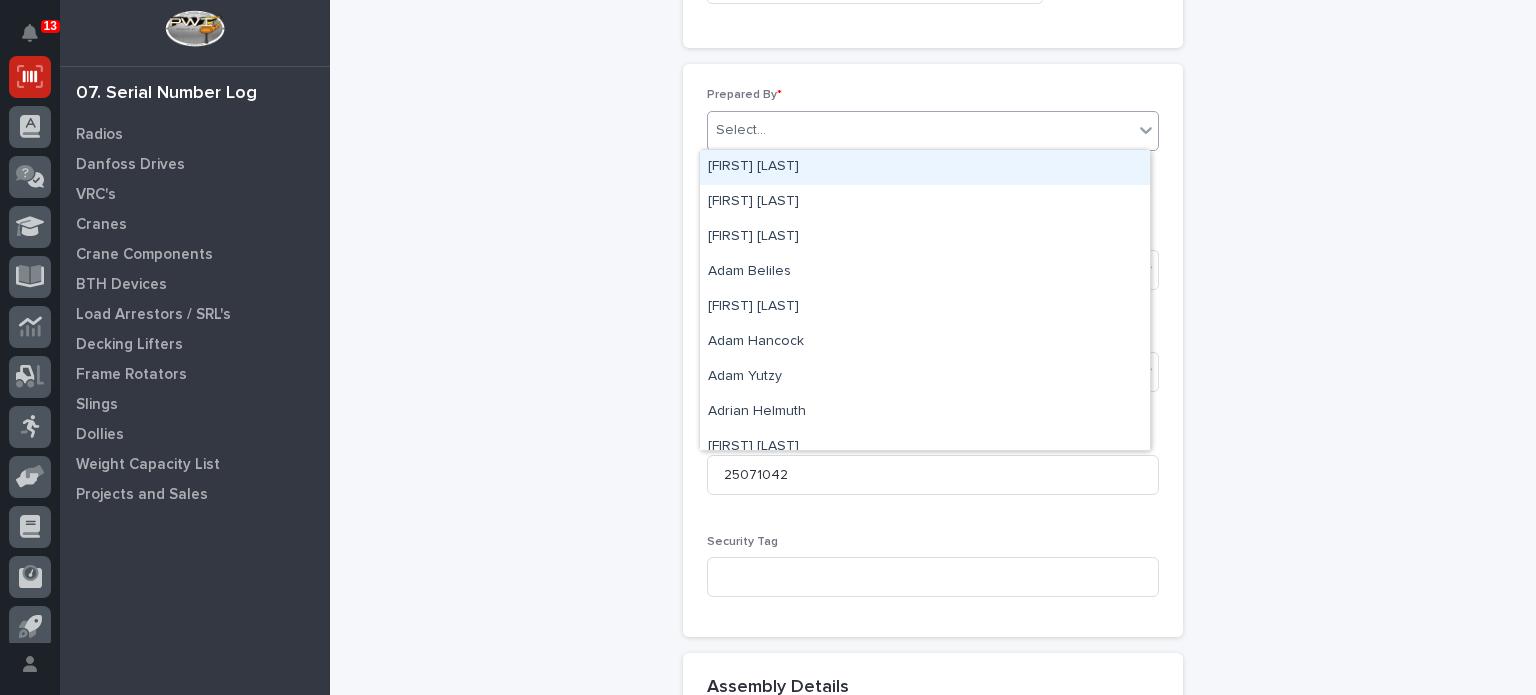 click on "Select..." at bounding box center [933, 131] 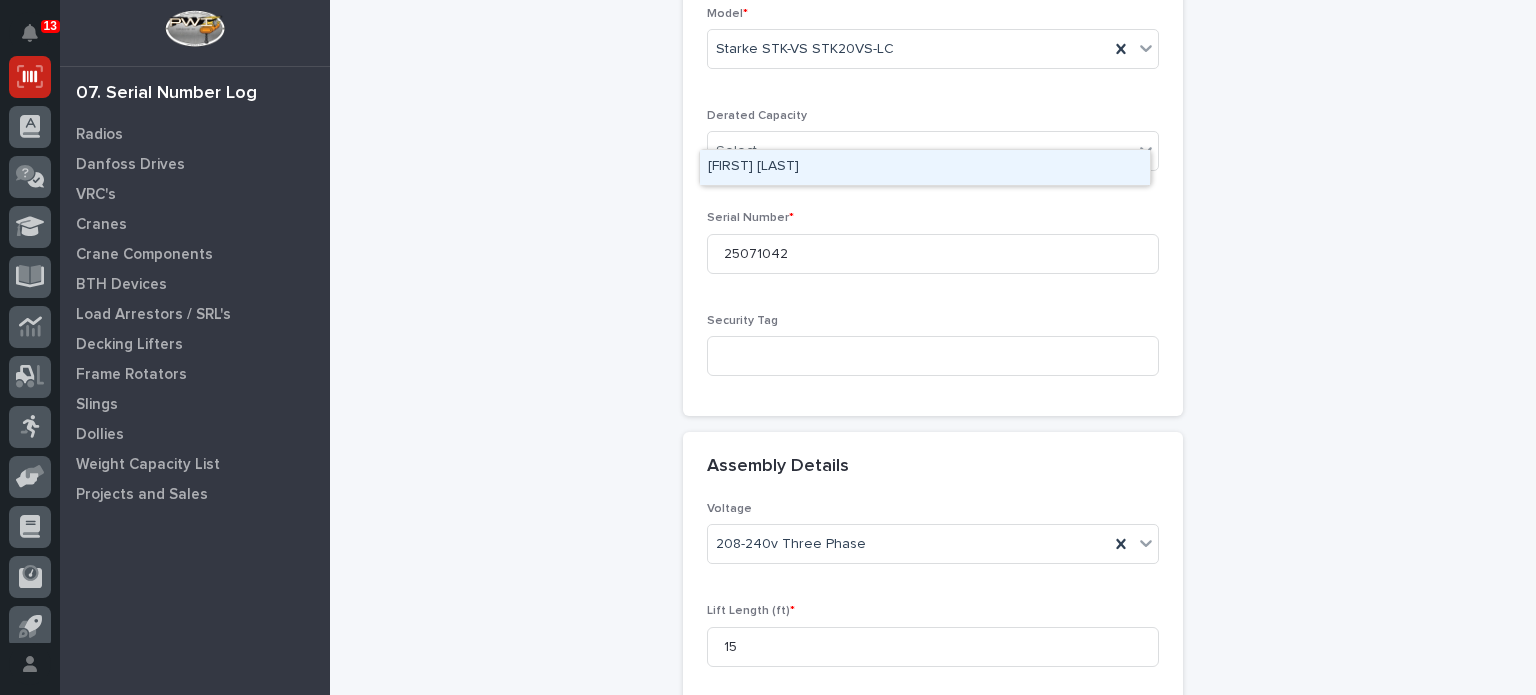 scroll, scrollTop: 569, scrollLeft: 0, axis: vertical 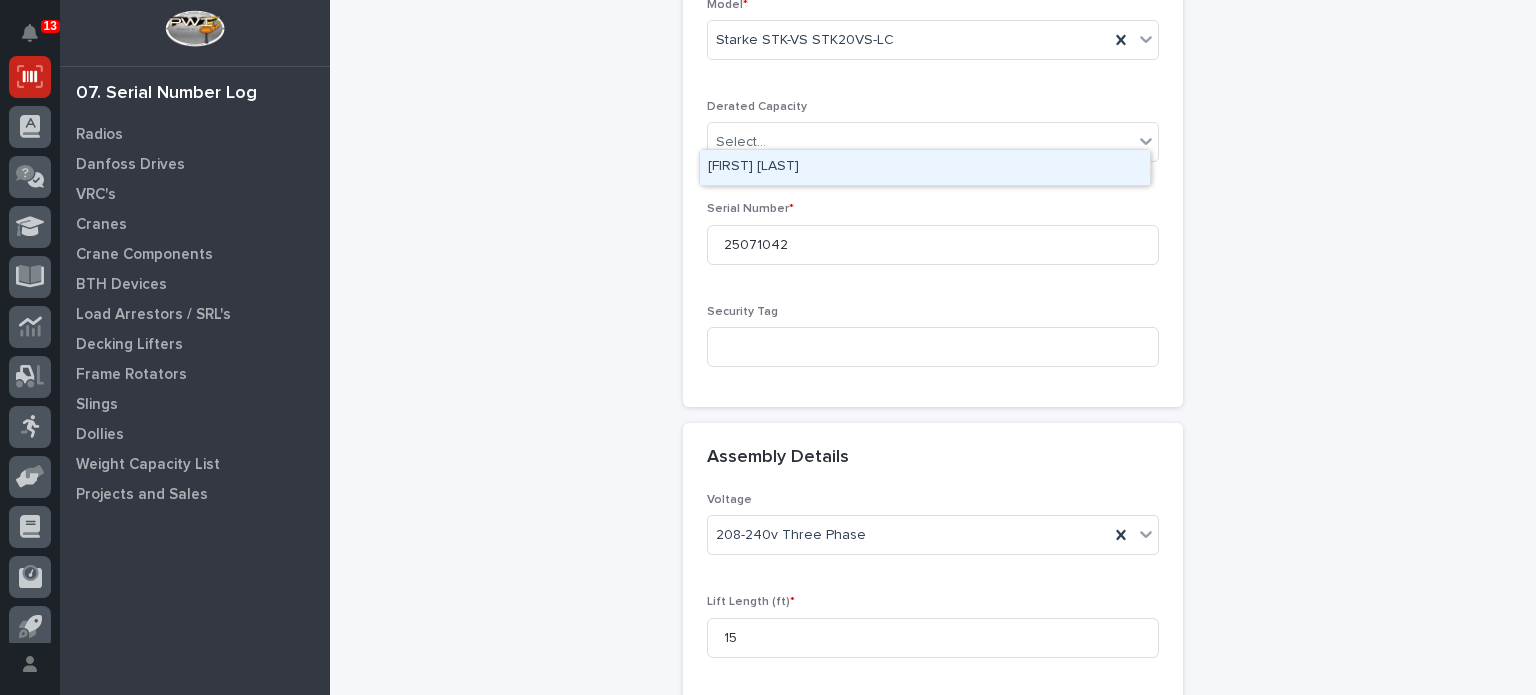 type on "**********" 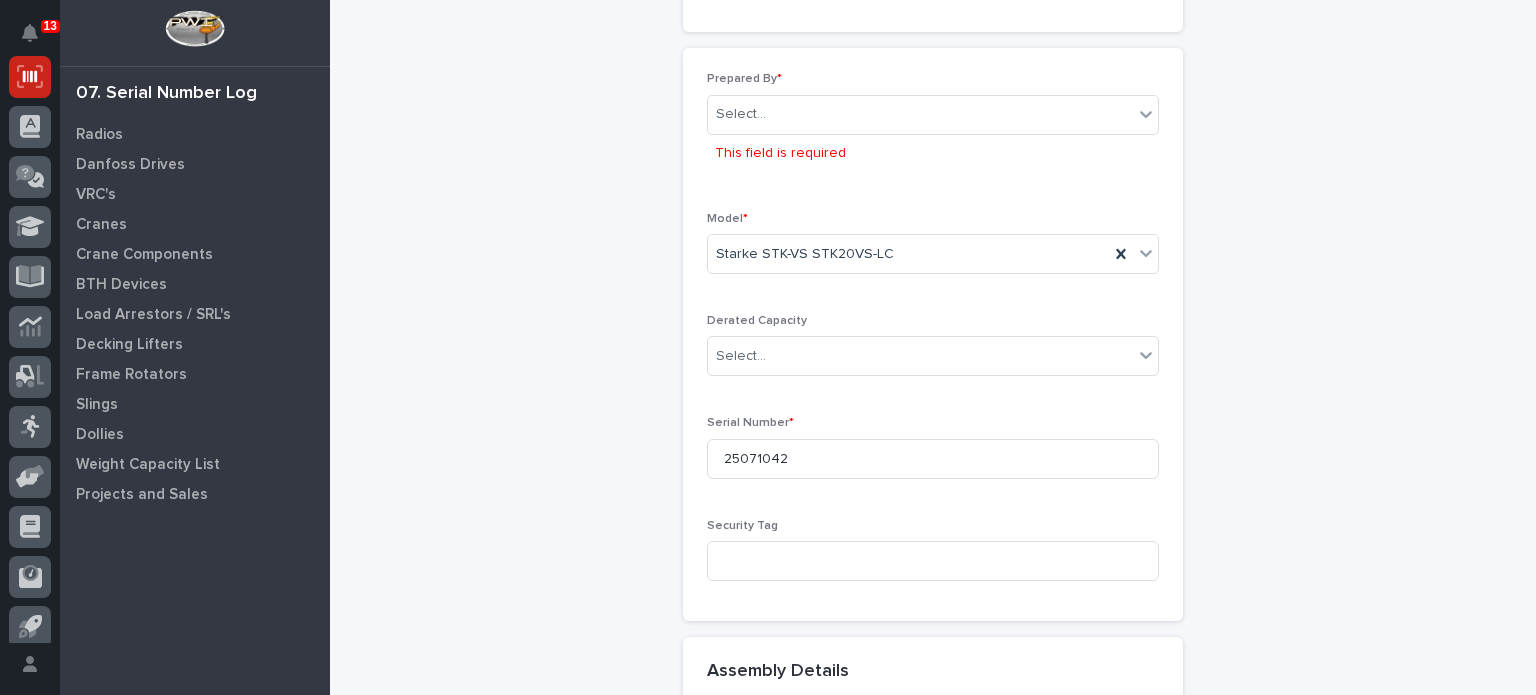 scroll, scrollTop: 352, scrollLeft: 0, axis: vertical 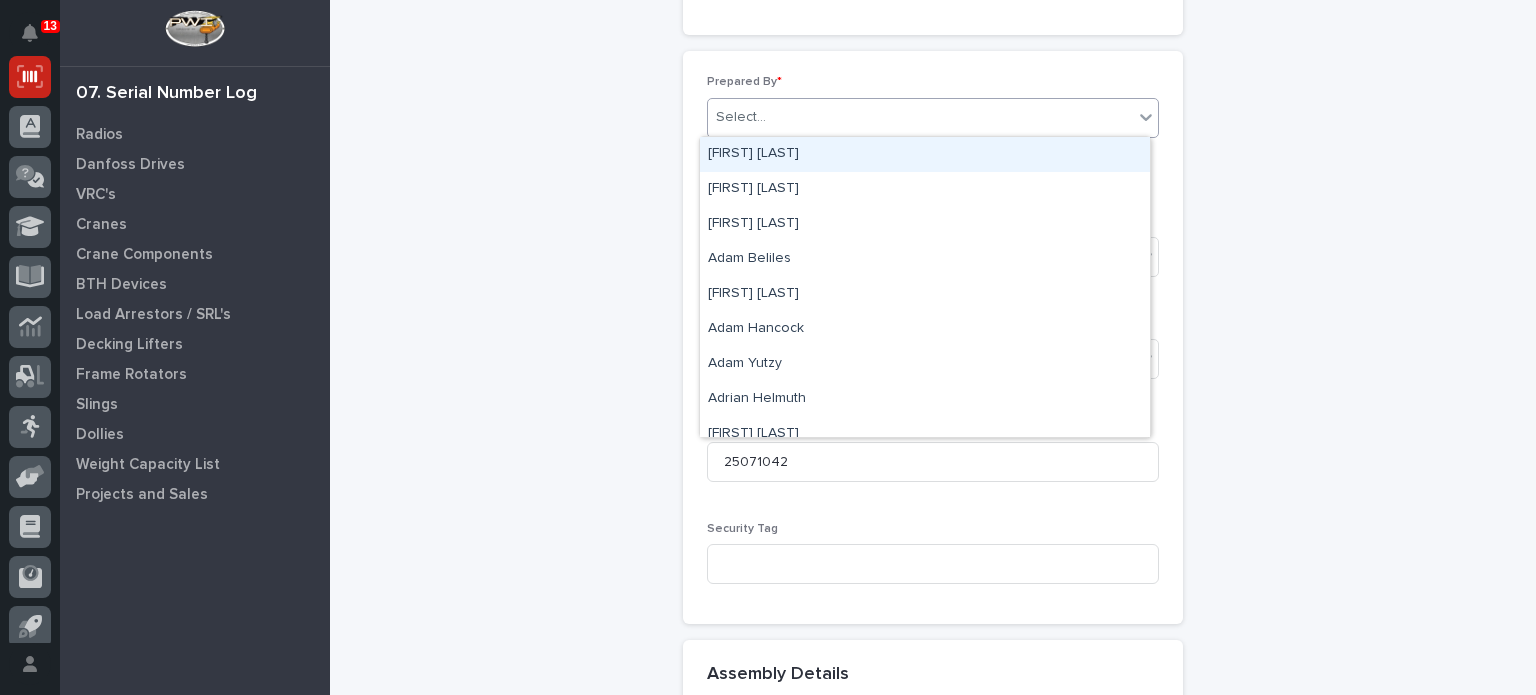 click on "Select..." at bounding box center [920, 117] 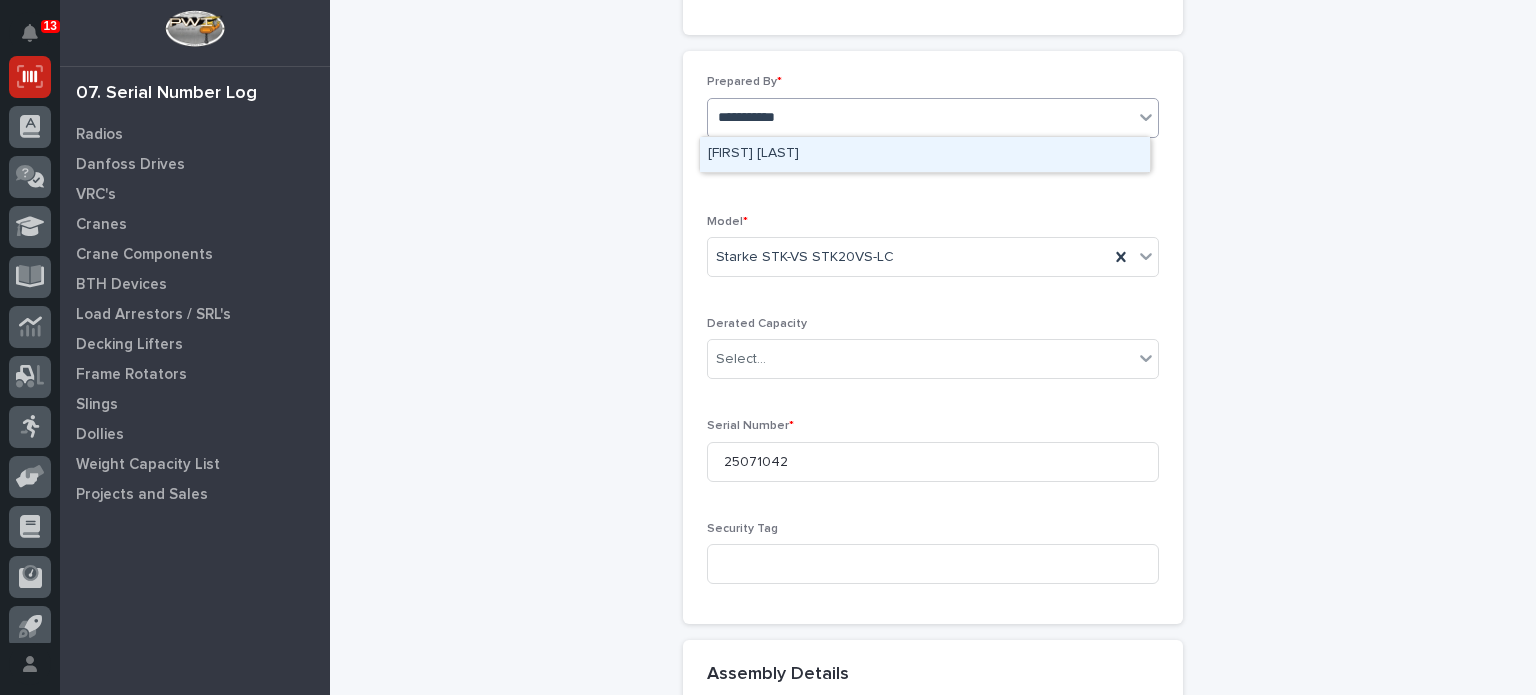 type on "**********" 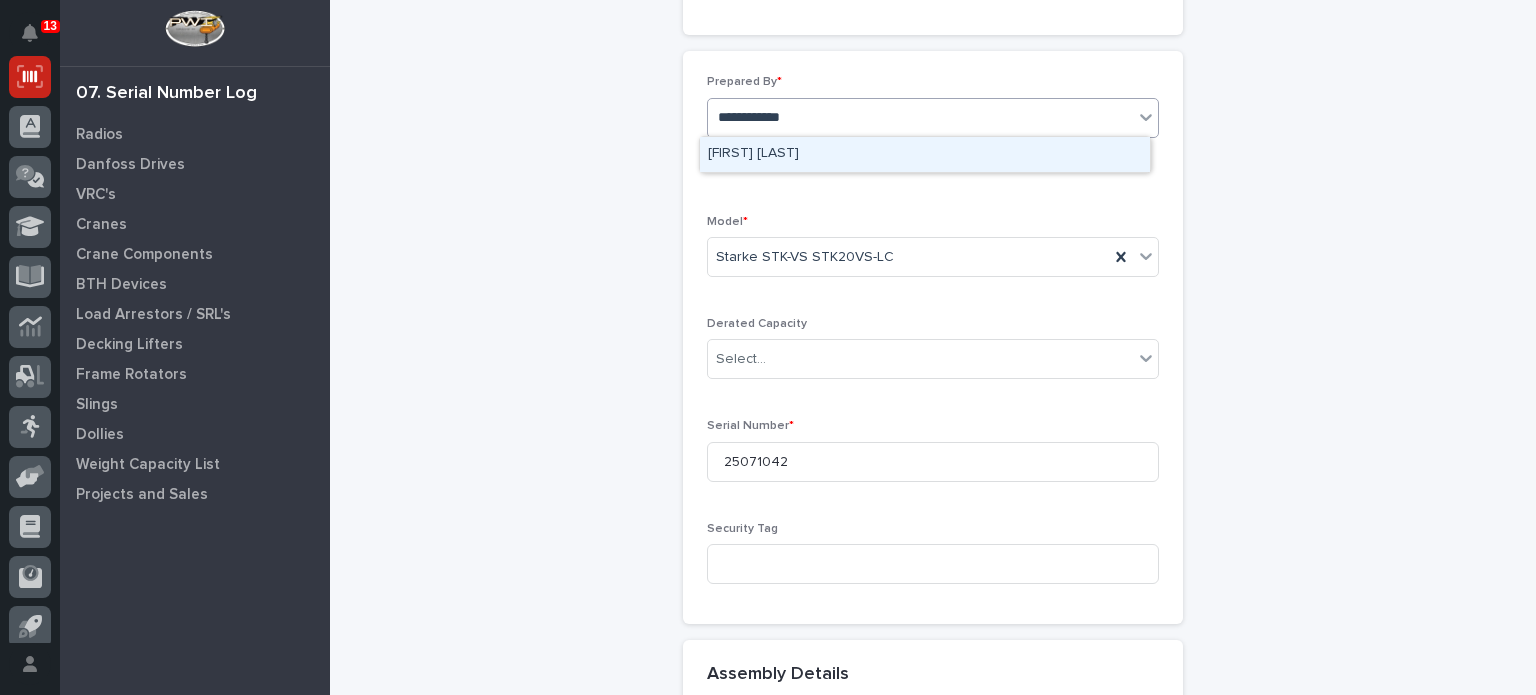 type 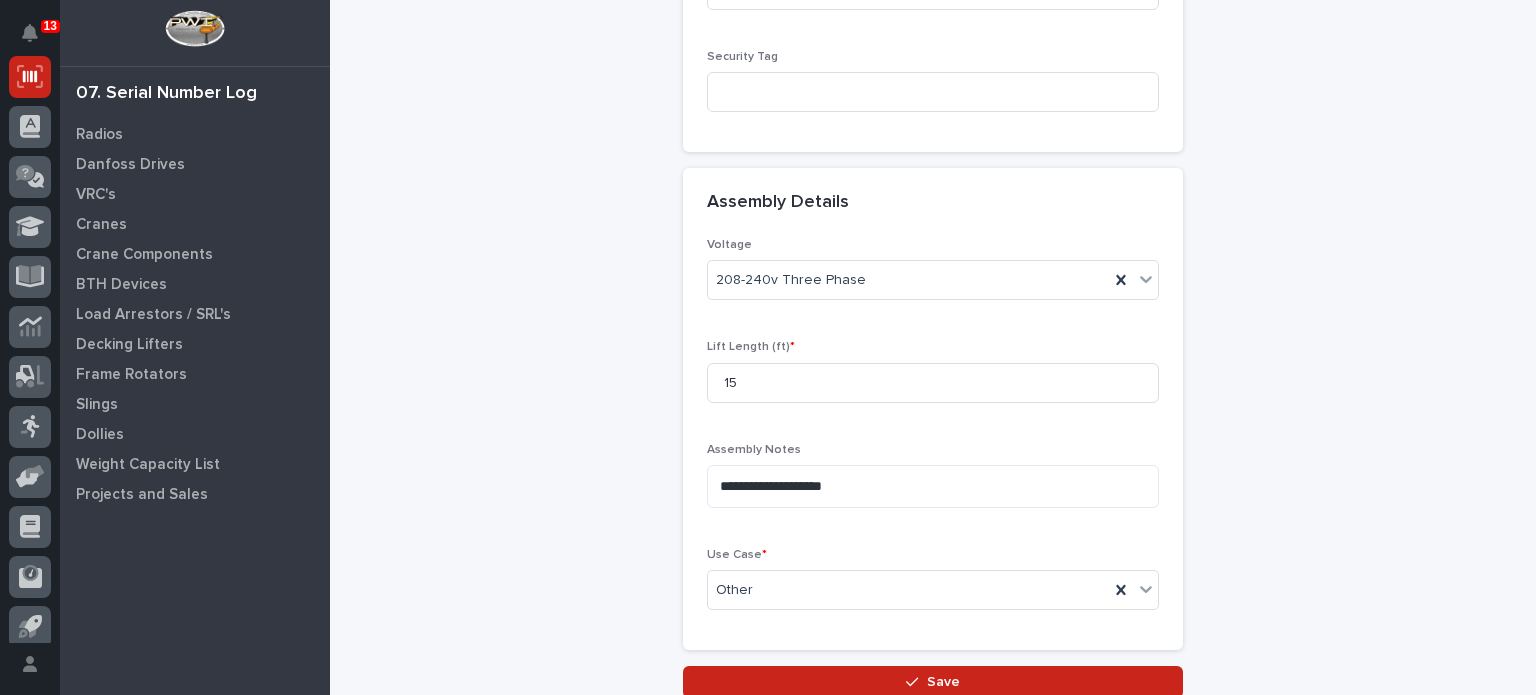 scroll, scrollTop: 944, scrollLeft: 0, axis: vertical 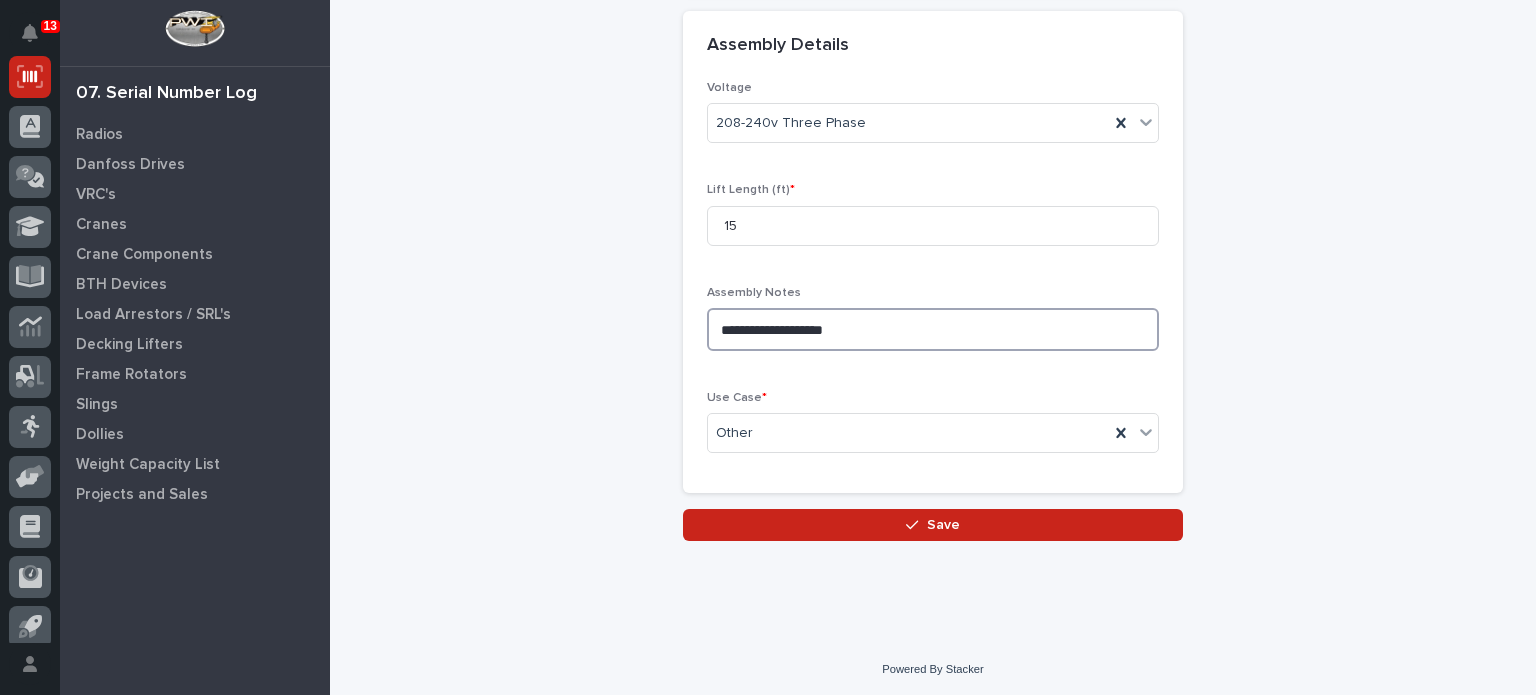 click on "**********" at bounding box center (933, 329) 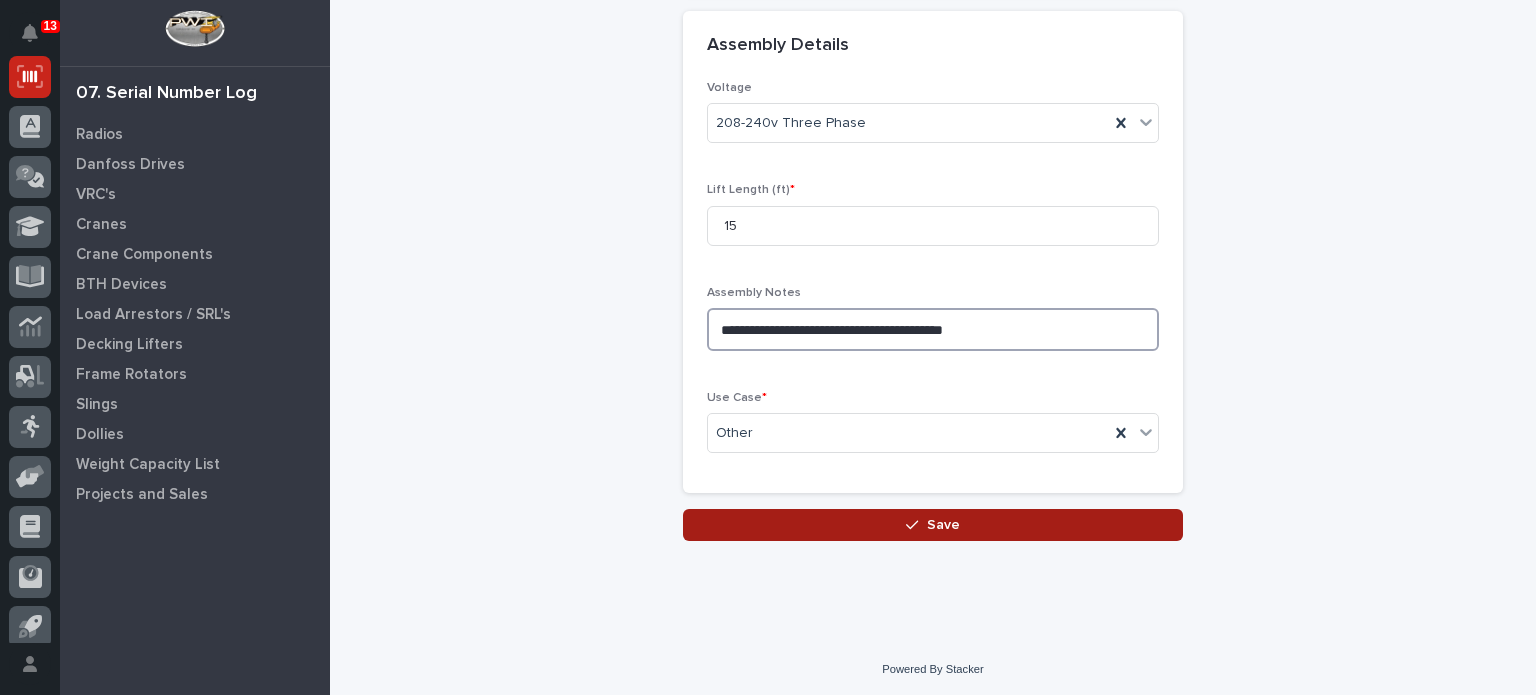 type on "**********" 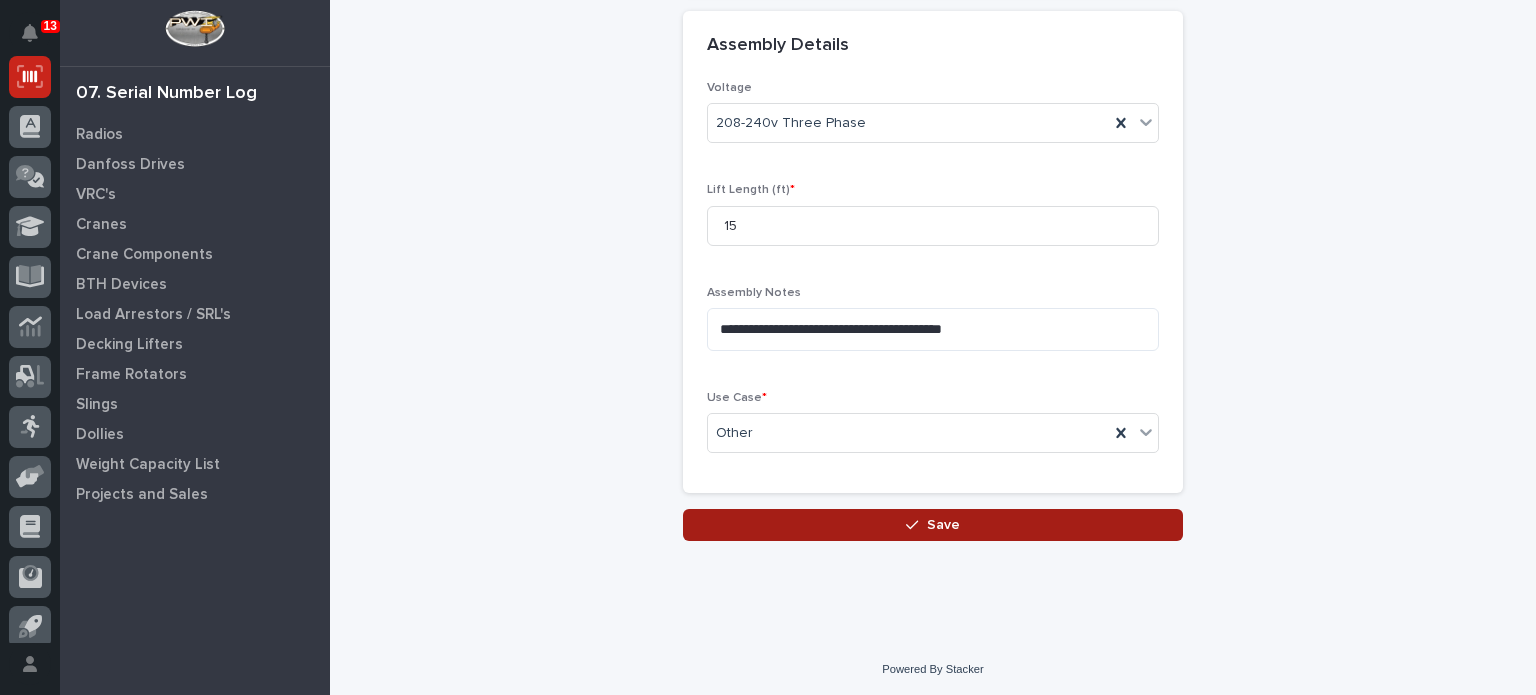 click on "Save" at bounding box center [933, 525] 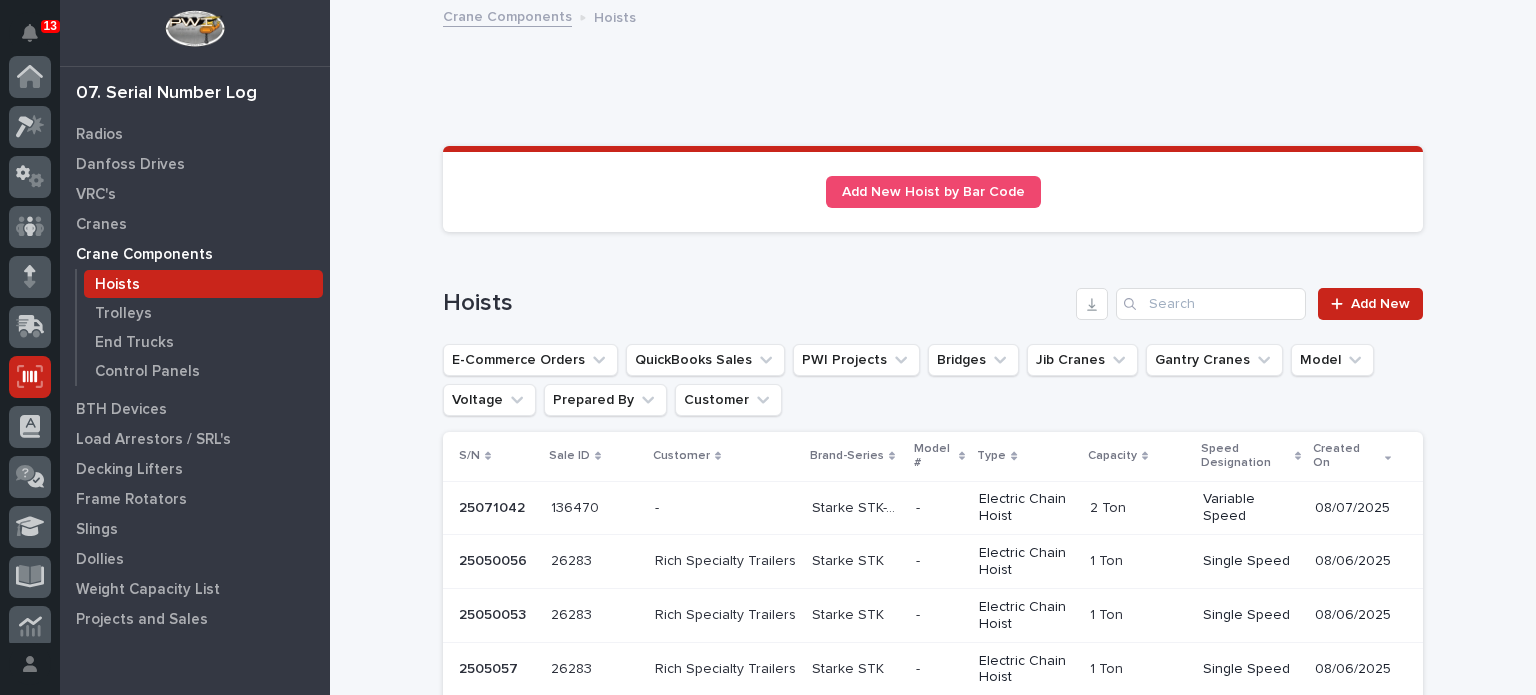 scroll, scrollTop: 300, scrollLeft: 0, axis: vertical 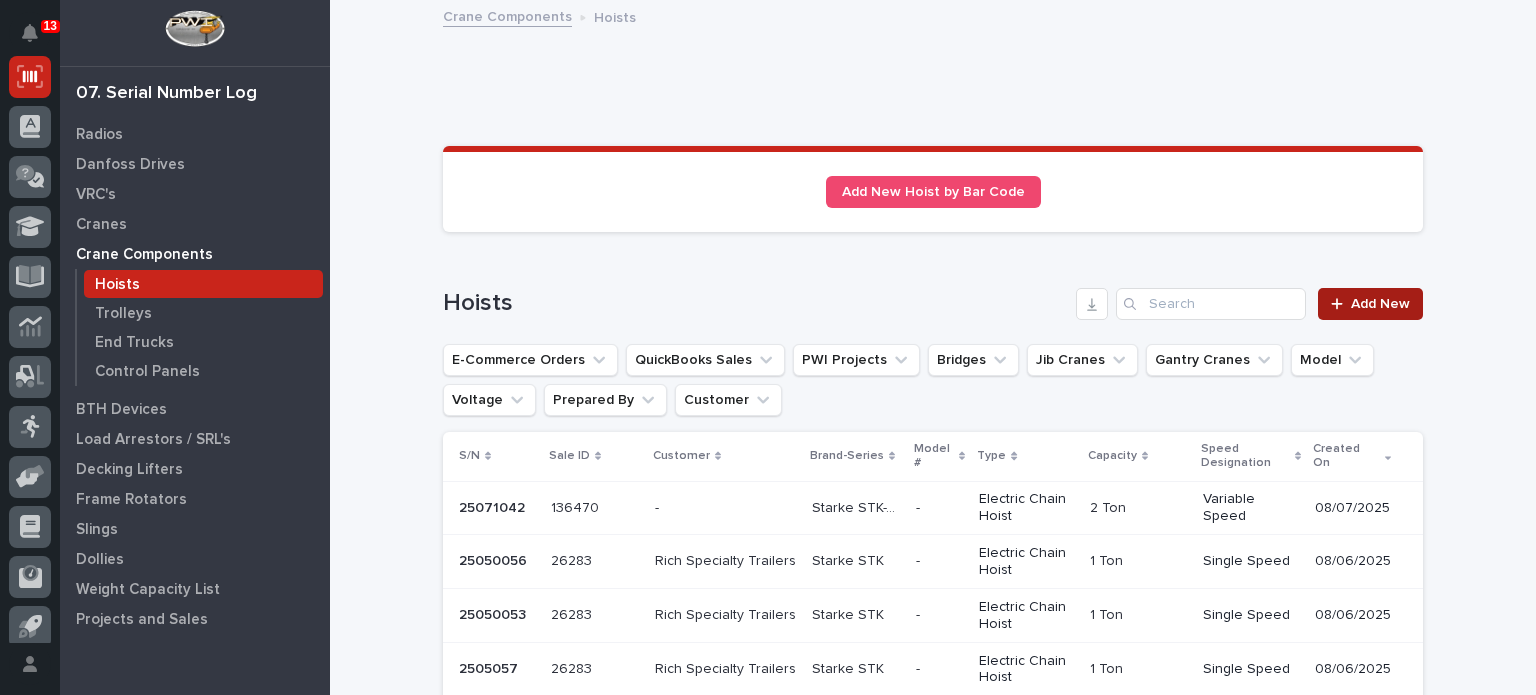 click on "Add New" at bounding box center (1380, 304) 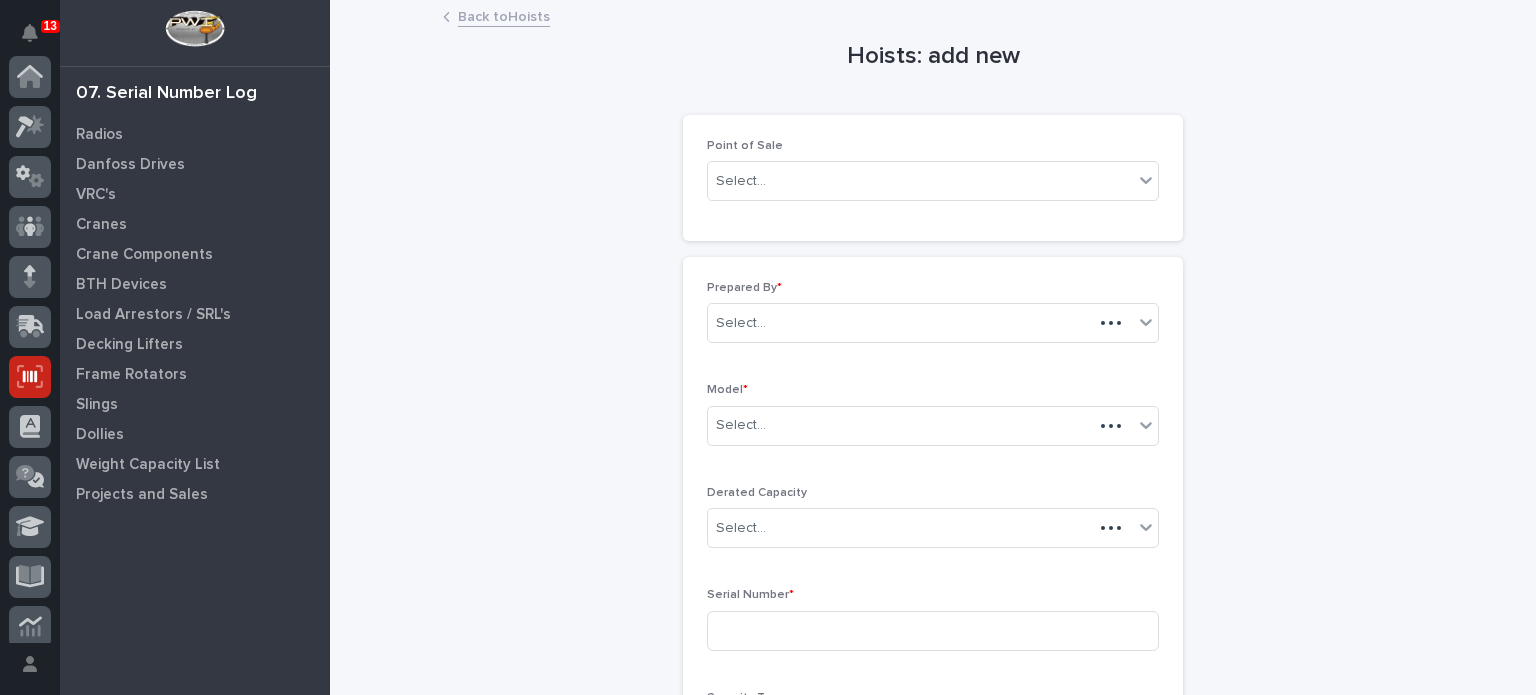 scroll, scrollTop: 300, scrollLeft: 0, axis: vertical 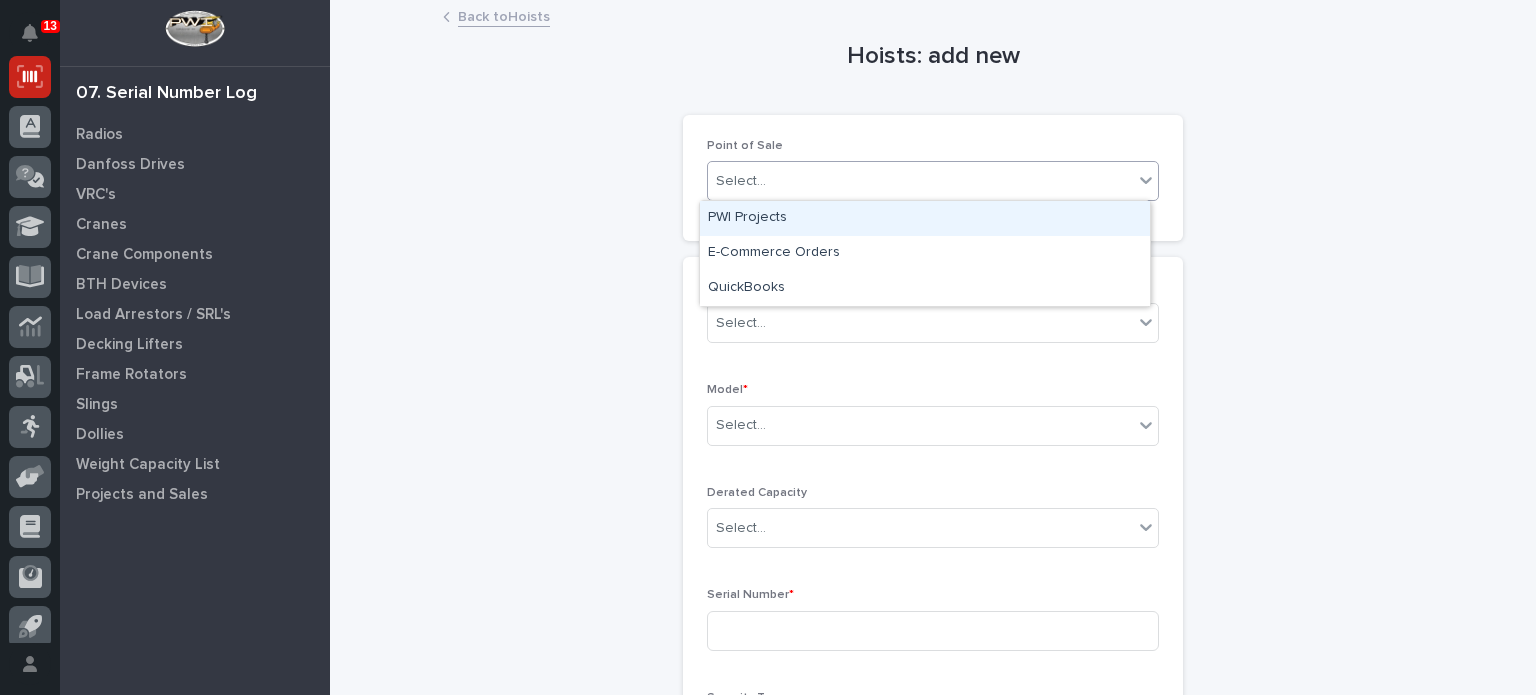 click on "Select..." at bounding box center [920, 181] 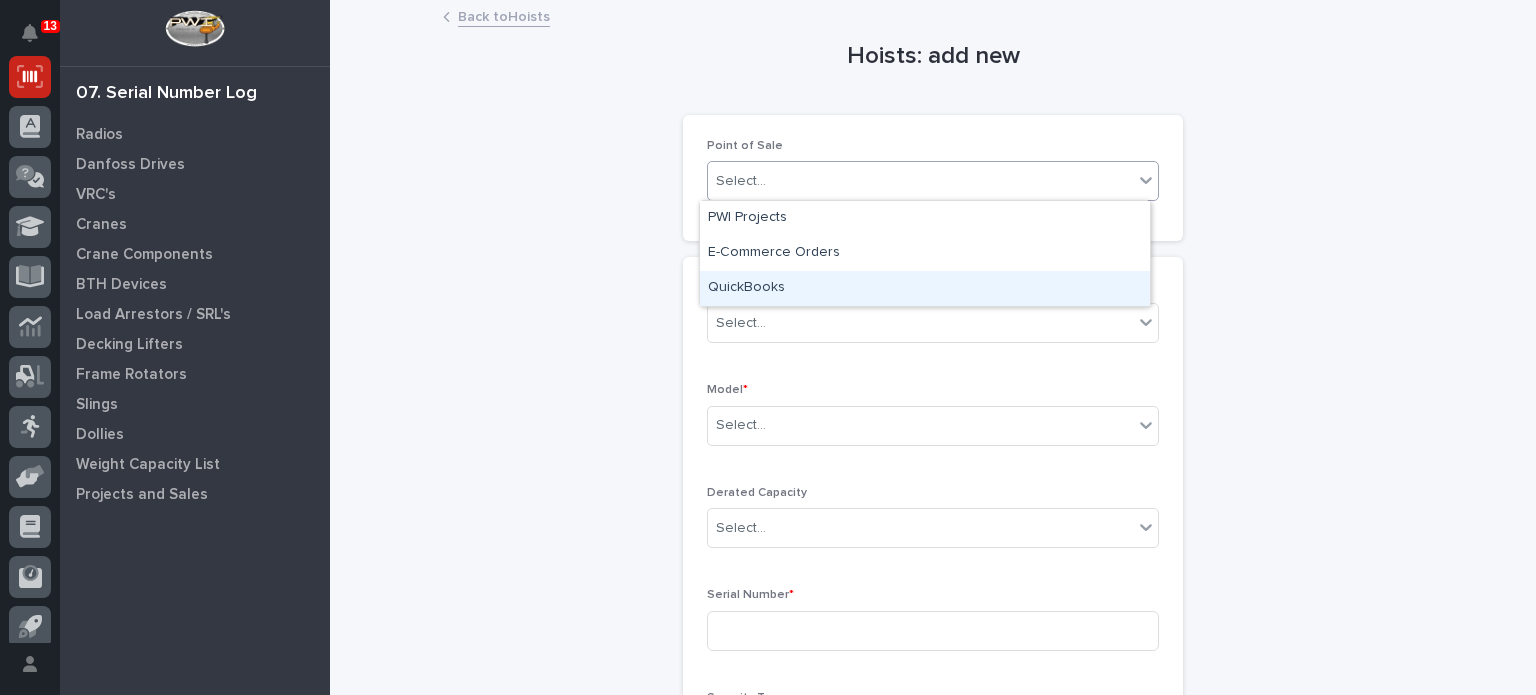 click on "QuickBooks" at bounding box center (925, 288) 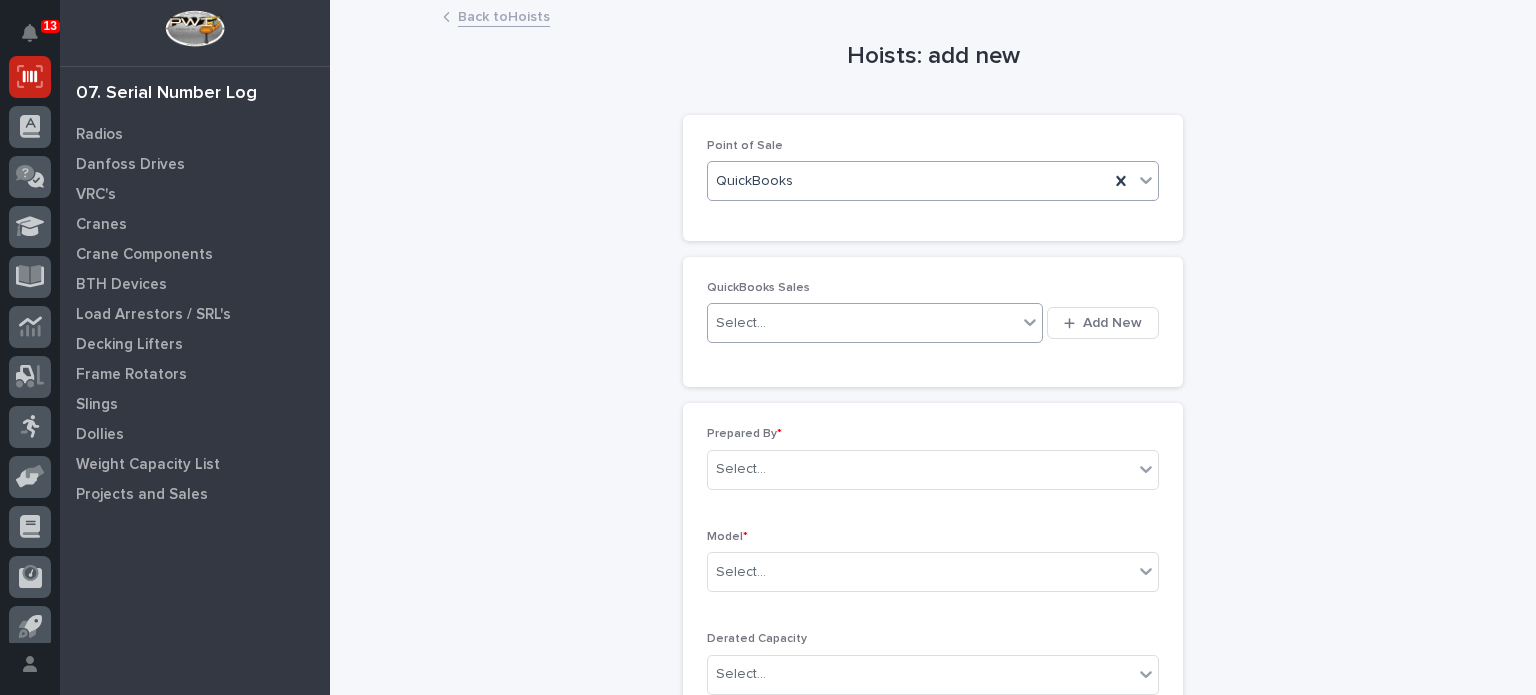 click on "Select..." at bounding box center (862, 323) 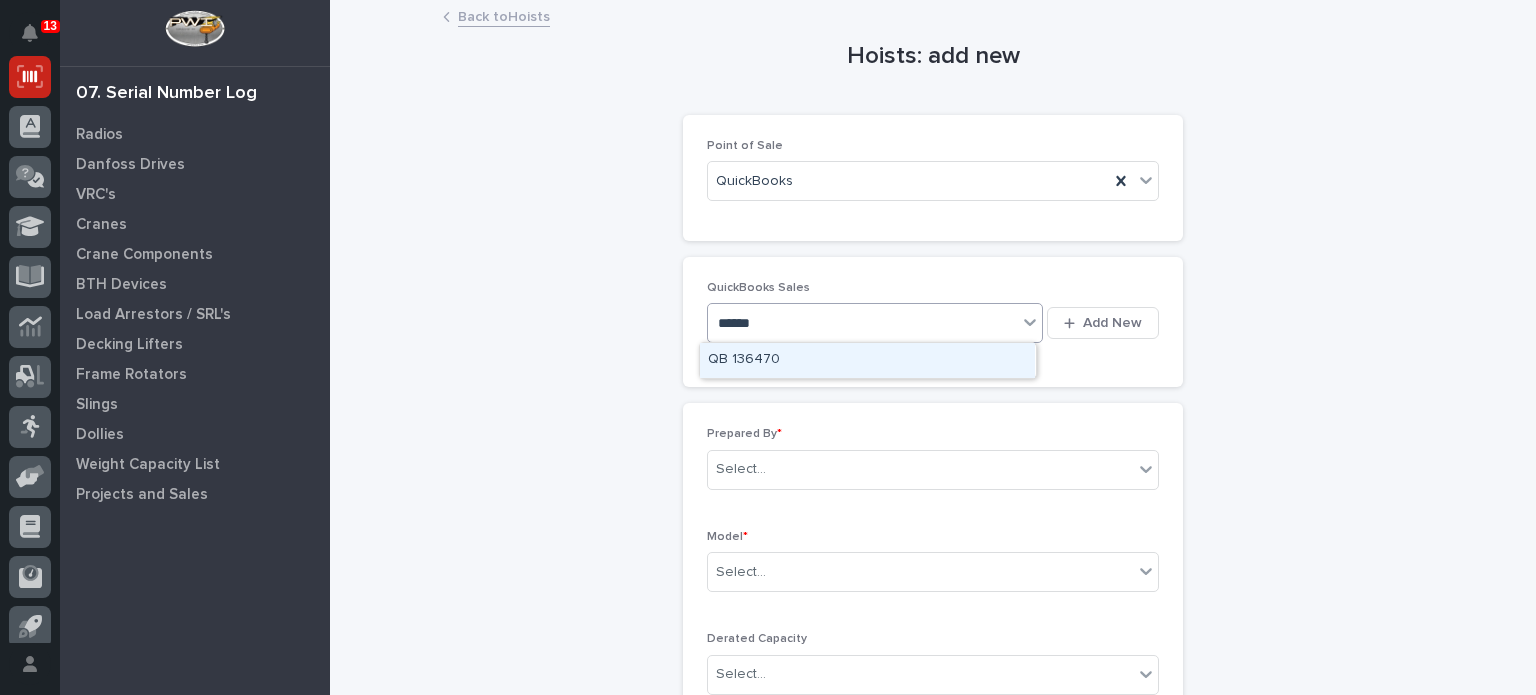 type on "******" 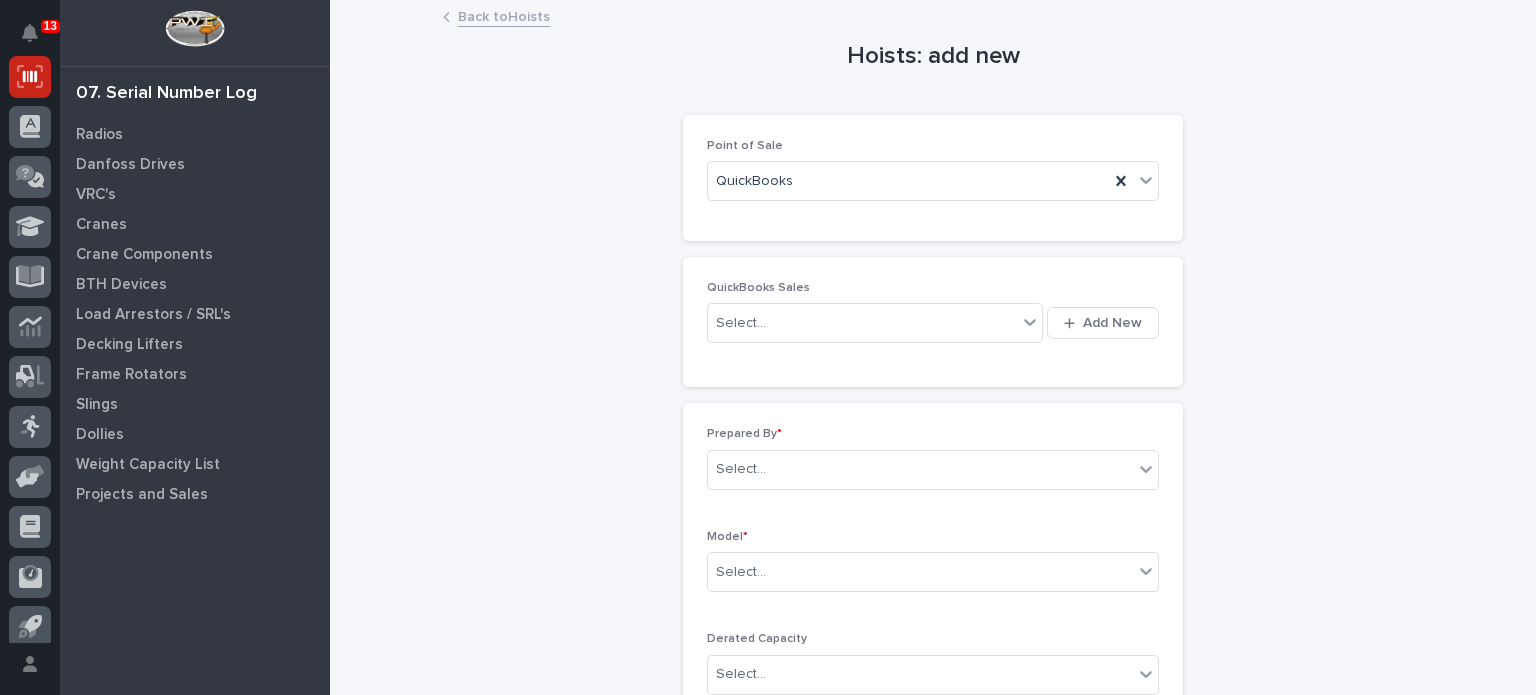 click on "QuickBooks Sales Select... Add New" at bounding box center [933, 322] 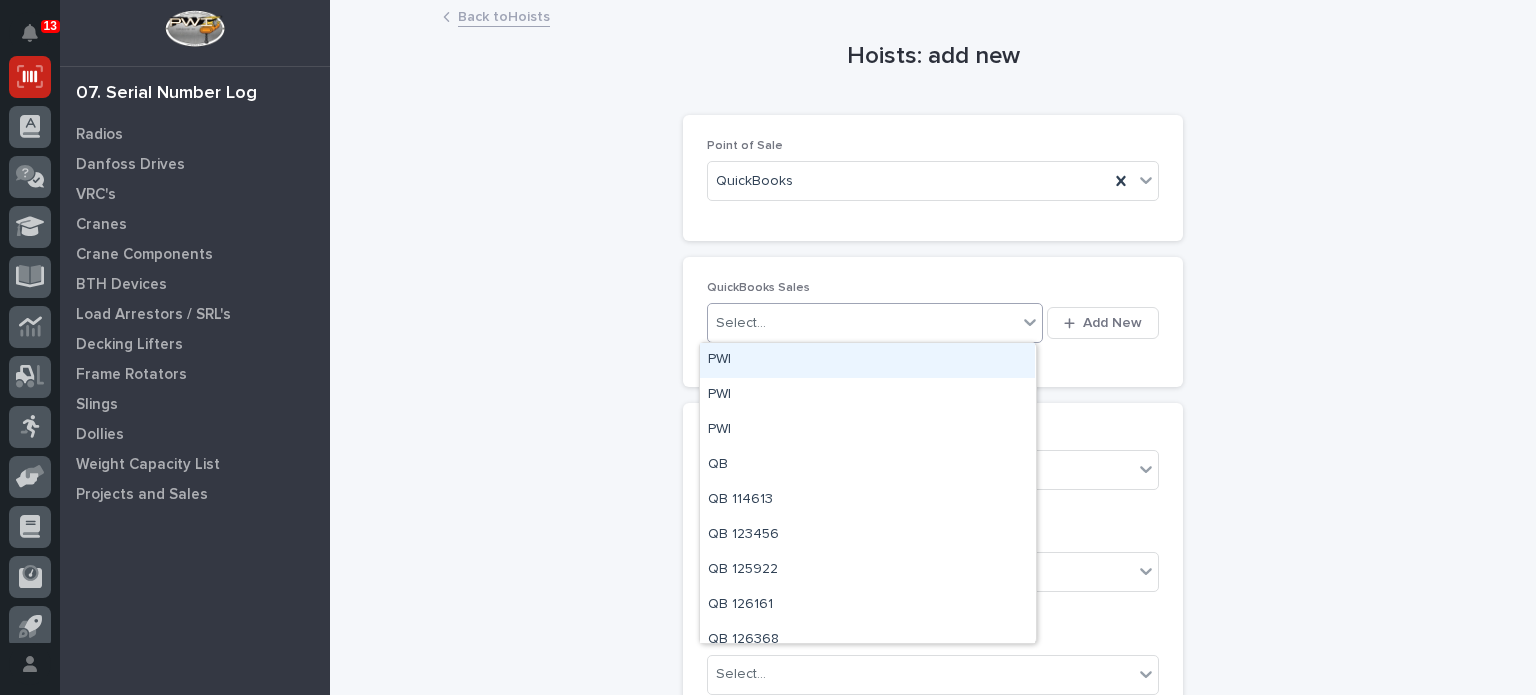 click on "Select..." at bounding box center [862, 323] 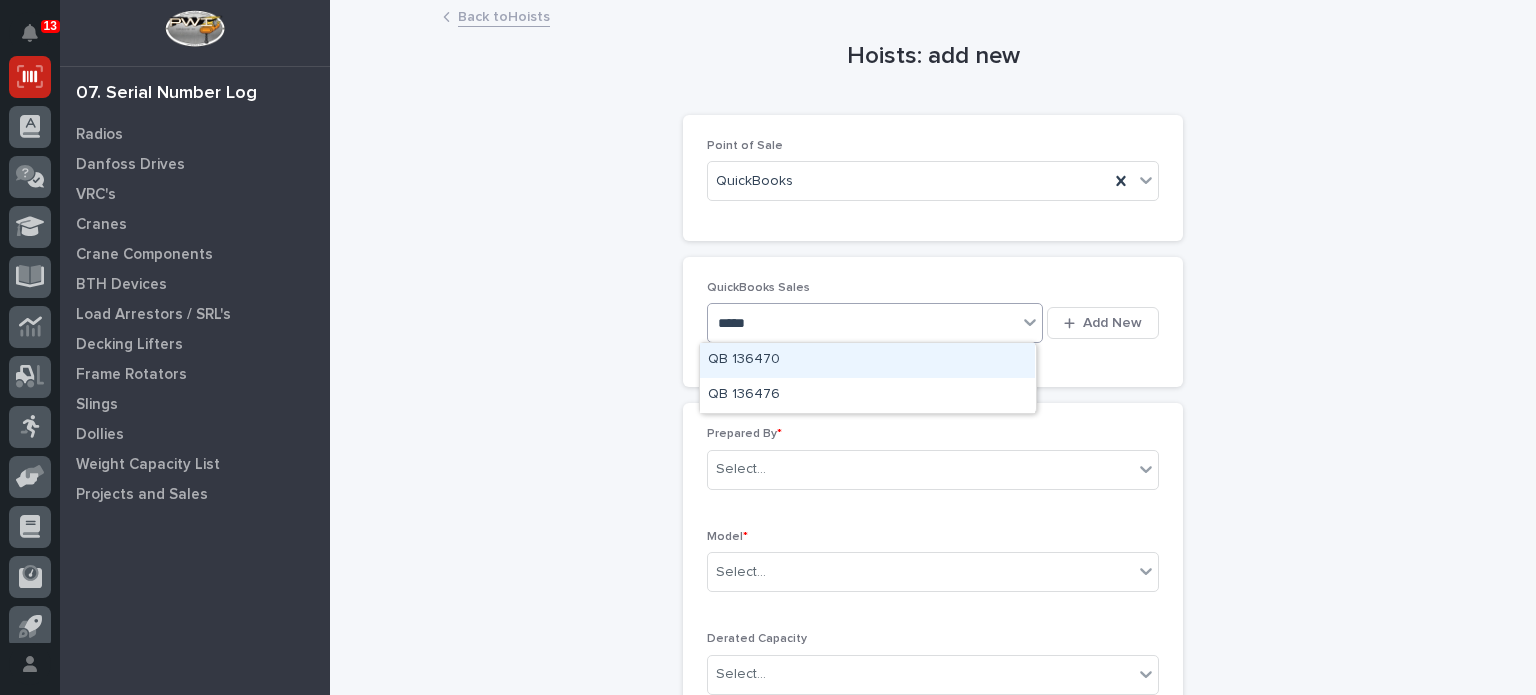 type on "******" 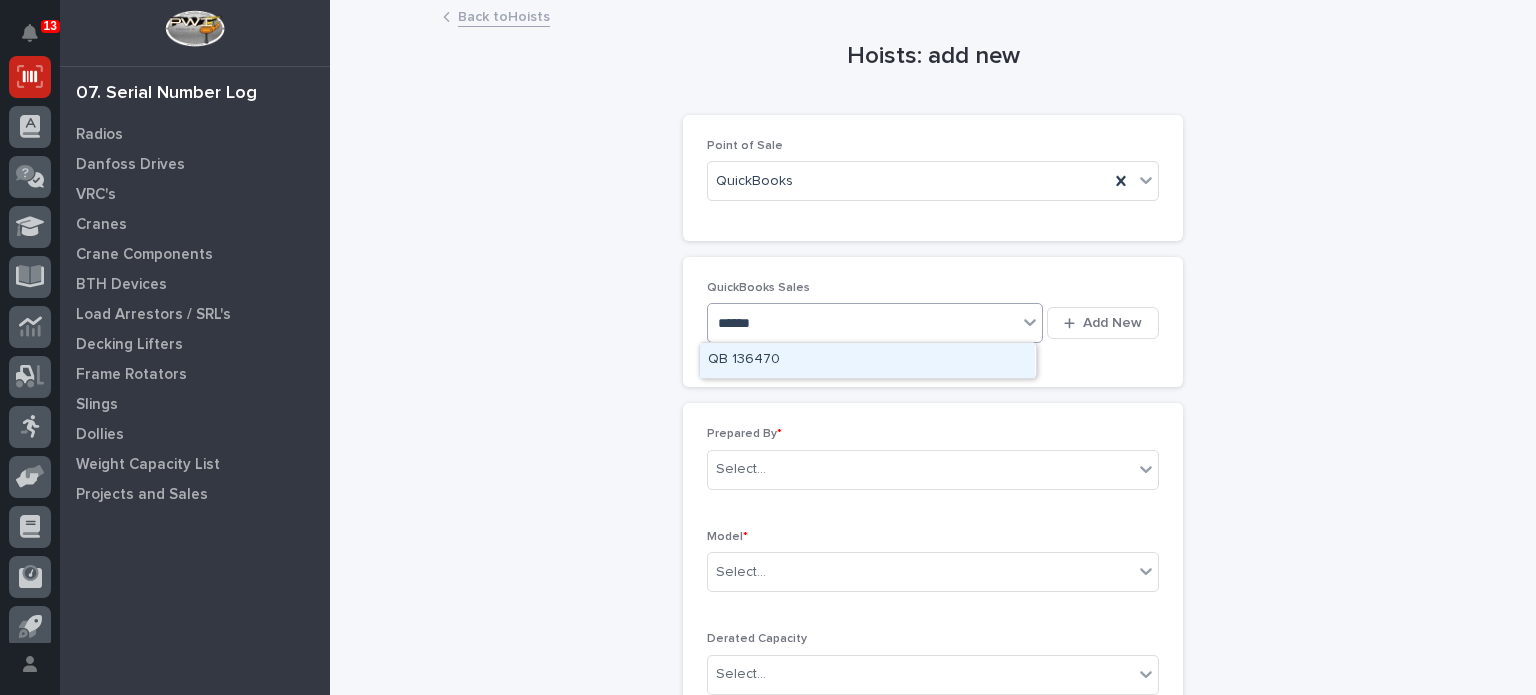 click on "QB 136470" at bounding box center [867, 360] 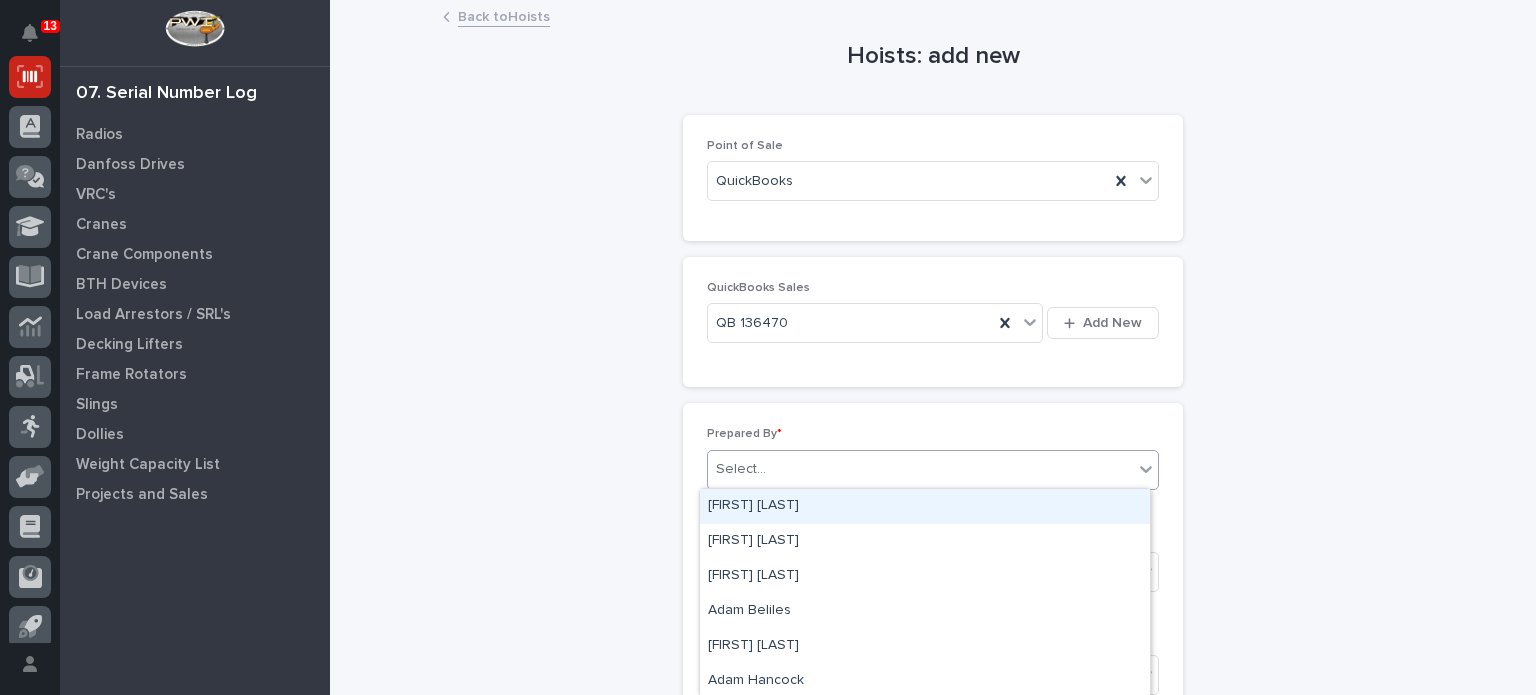 click on "Select..." at bounding box center (920, 469) 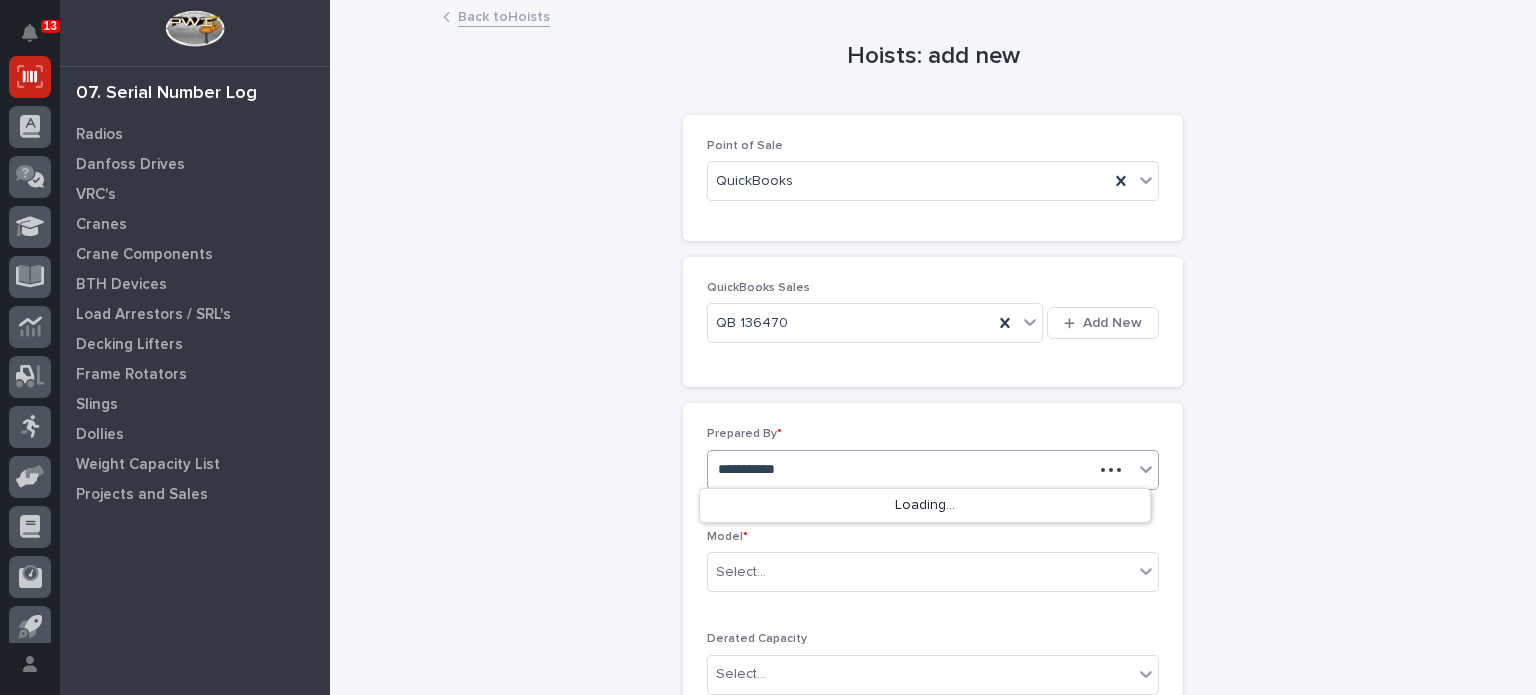 type on "**********" 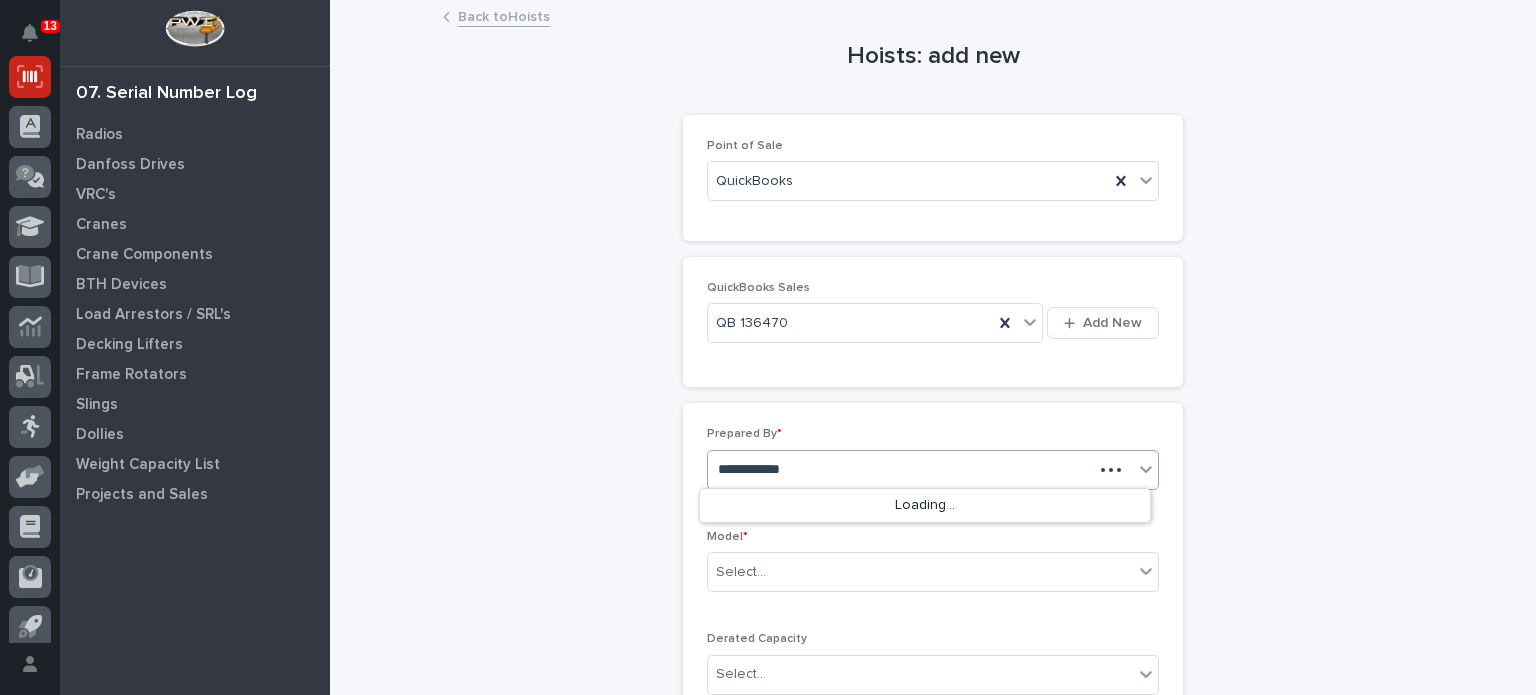 type 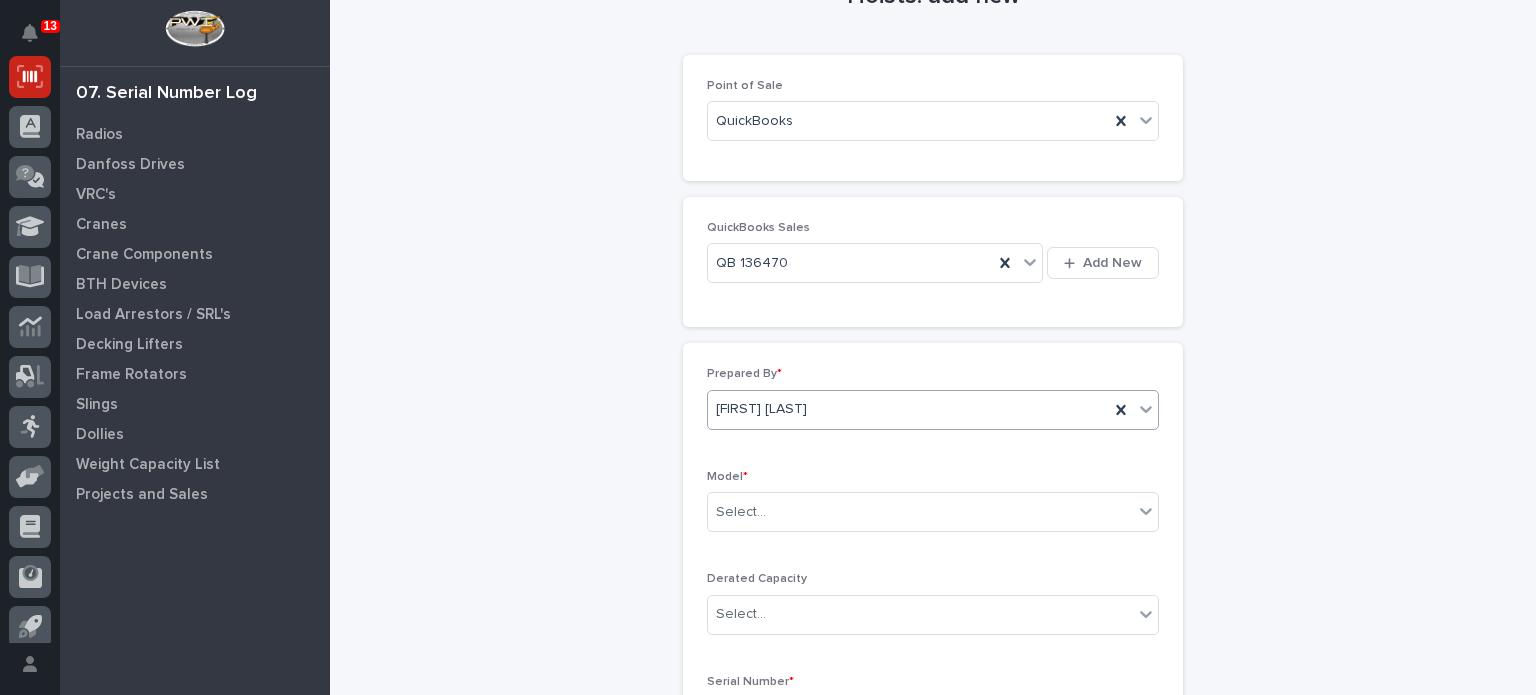 scroll, scrollTop: 72, scrollLeft: 0, axis: vertical 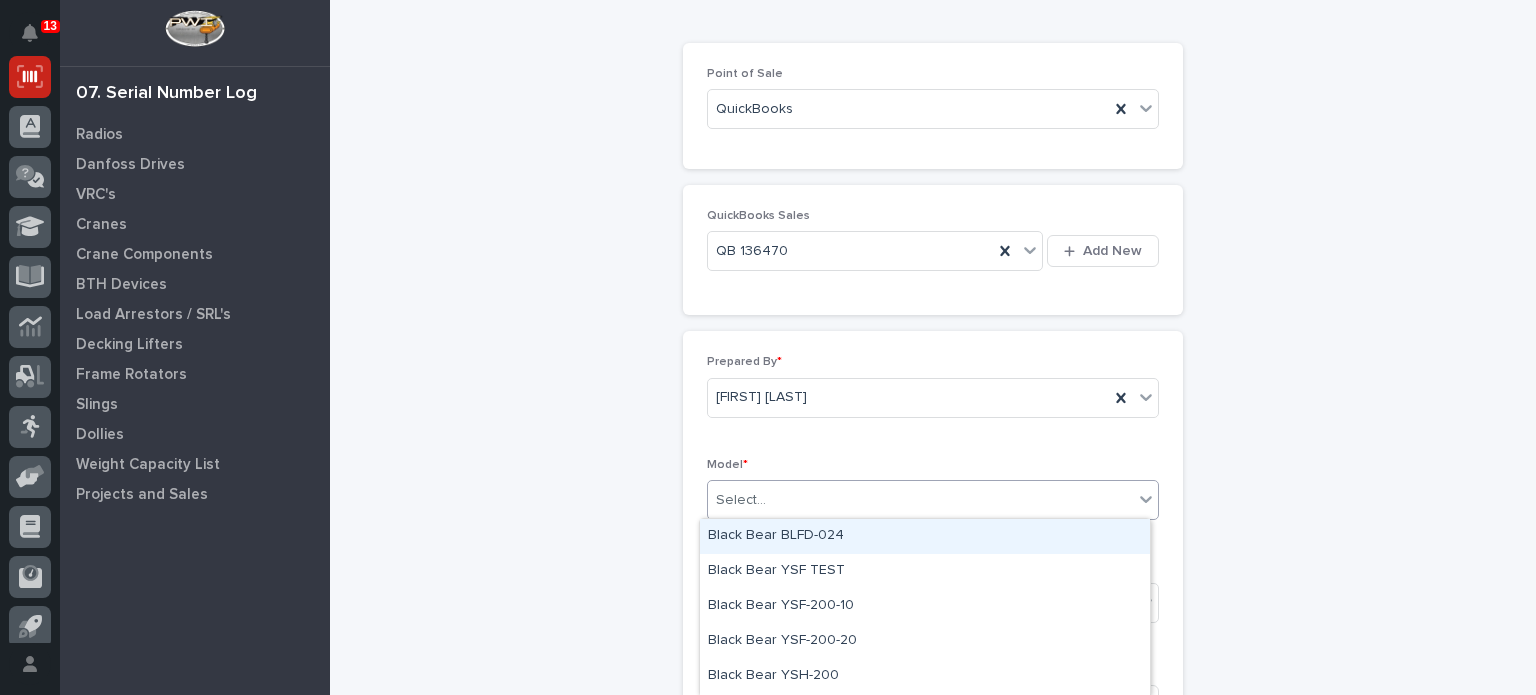 click on "Select..." at bounding box center [933, 500] 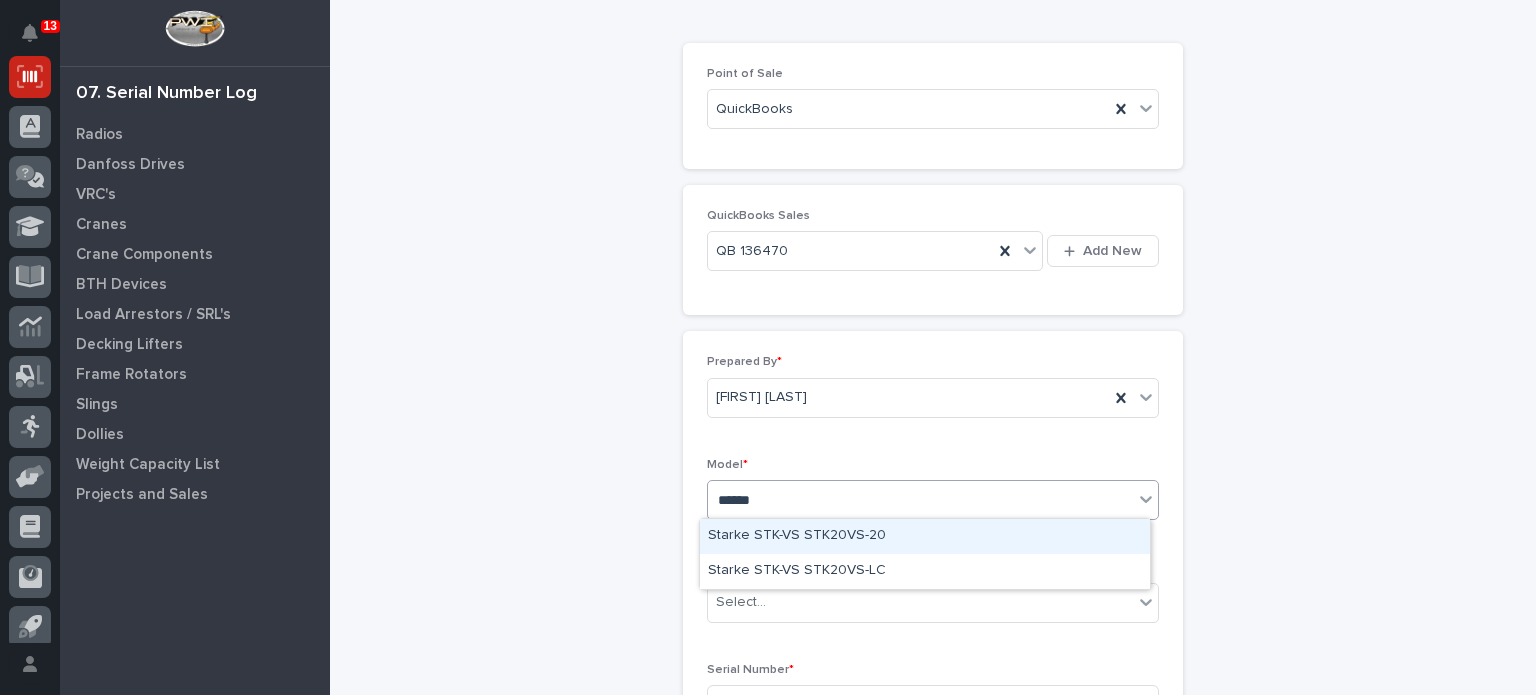 type on "*******" 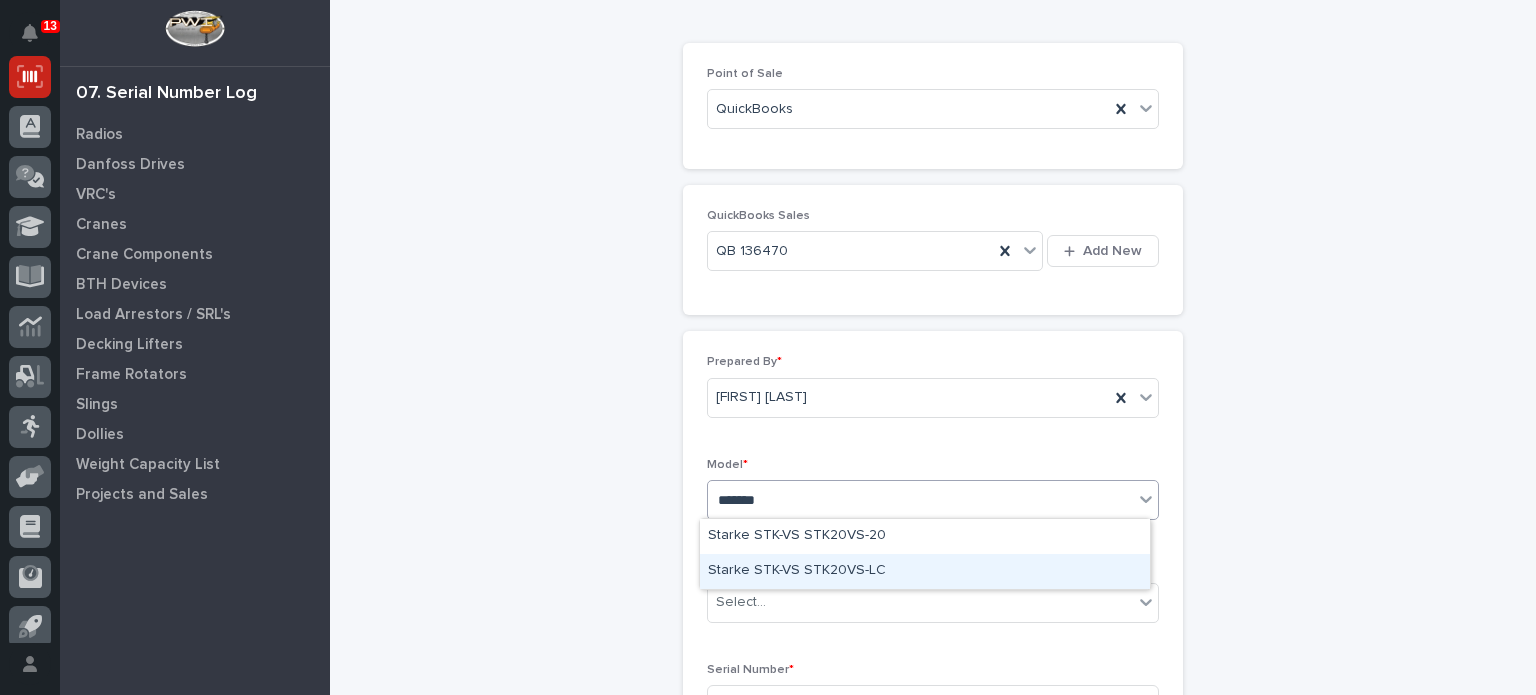 drag, startPoint x: 766, startPoint y: 551, endPoint x: 759, endPoint y: 571, distance: 21.189621 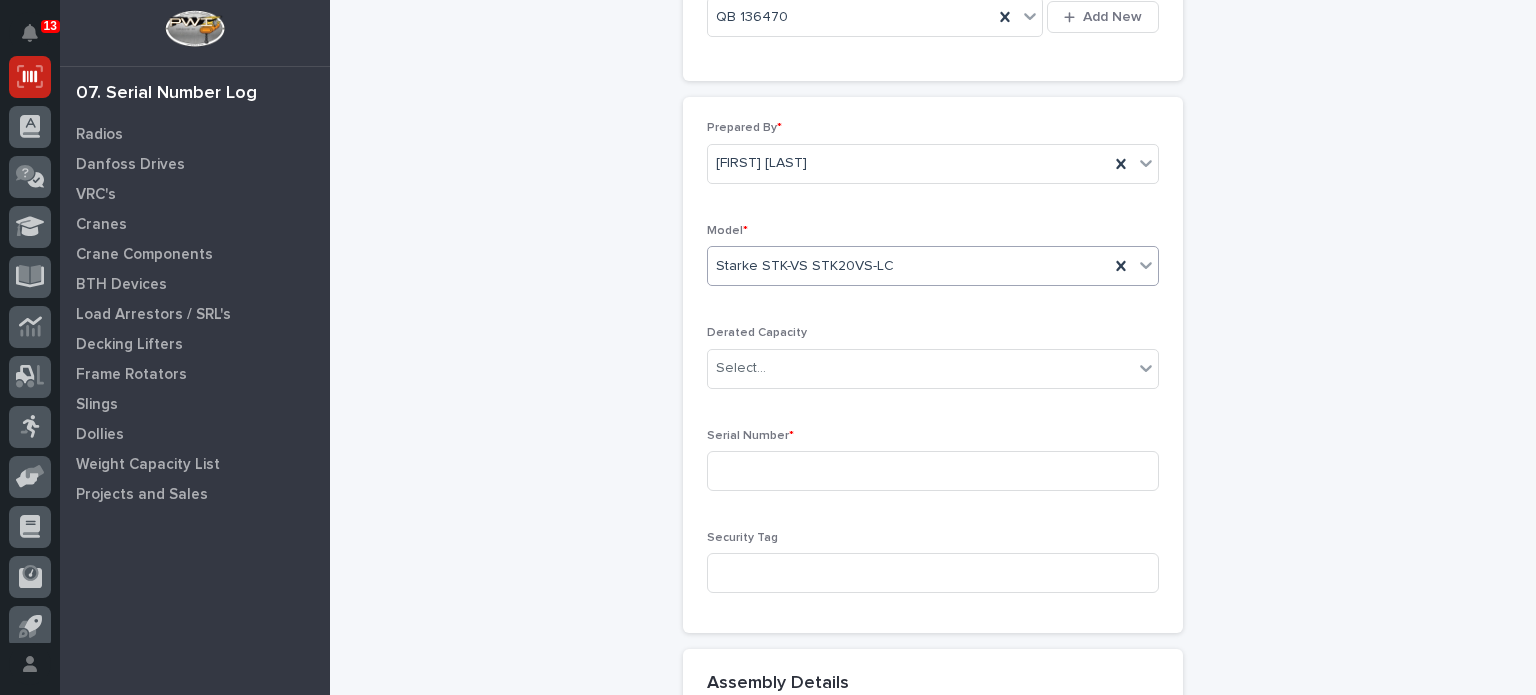 scroll, scrollTop: 330, scrollLeft: 0, axis: vertical 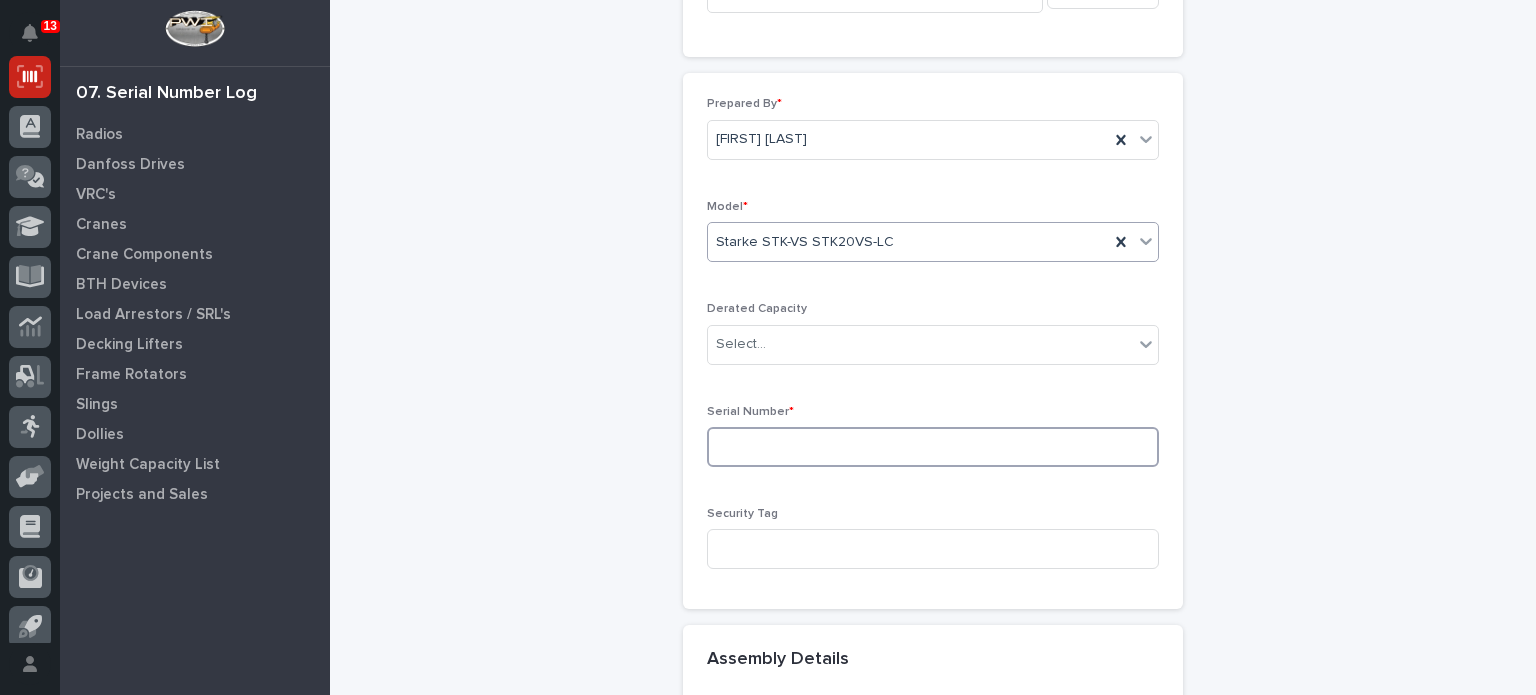 click at bounding box center (933, 447) 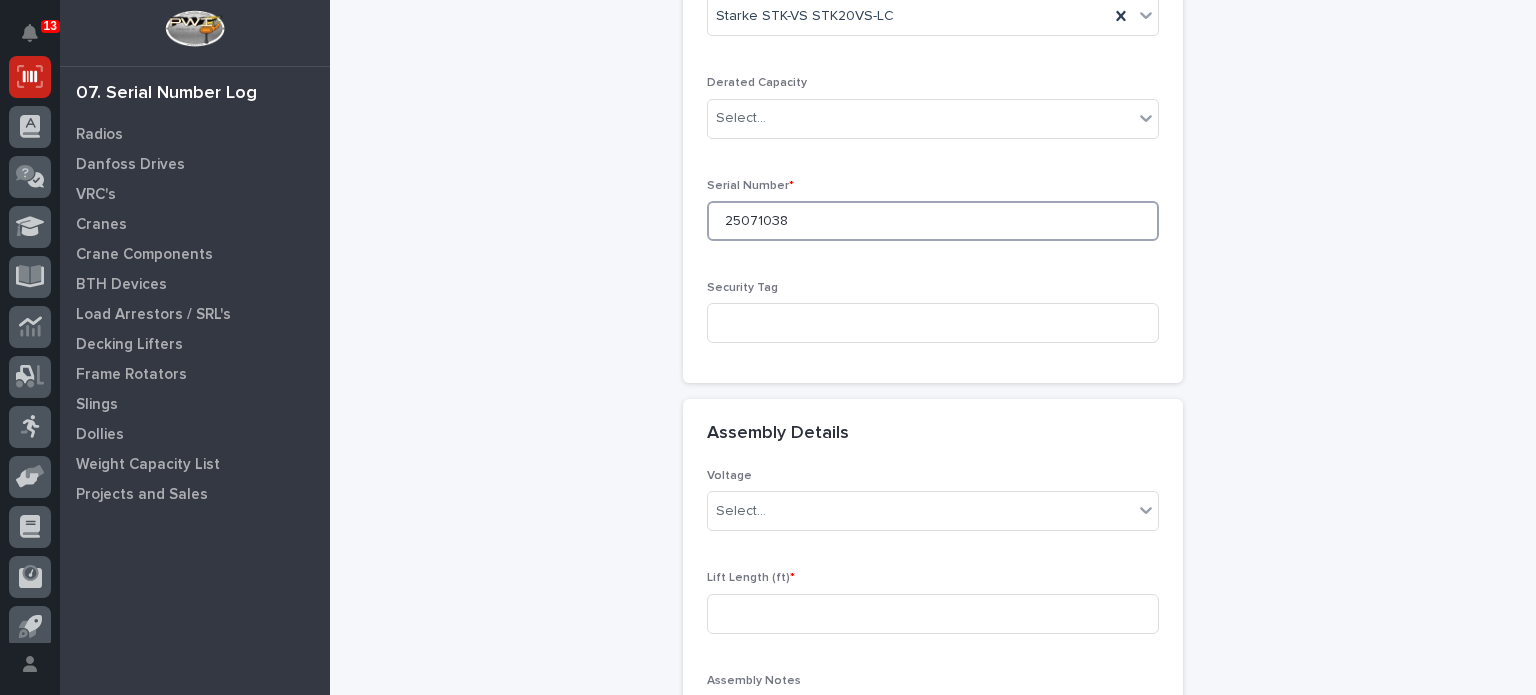 scroll, scrollTop: 560, scrollLeft: 0, axis: vertical 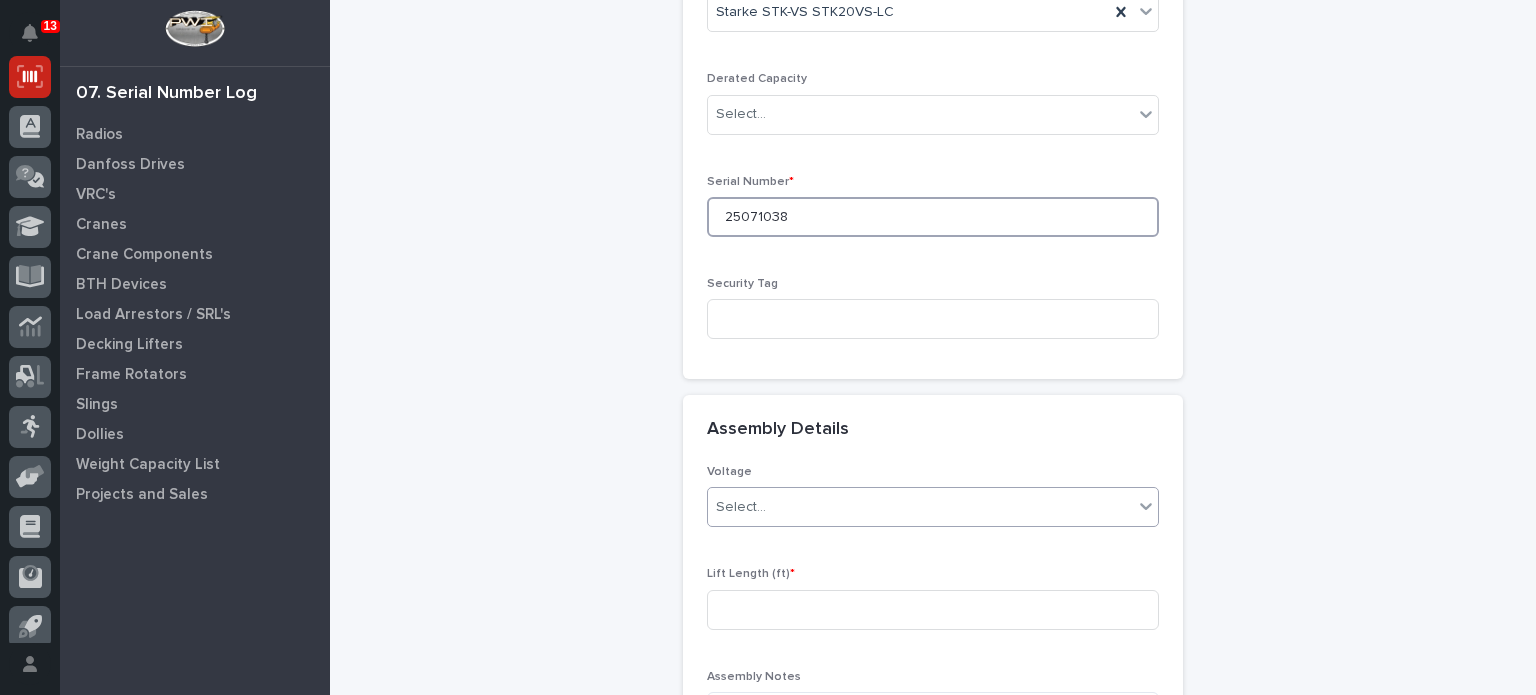 type on "25071038" 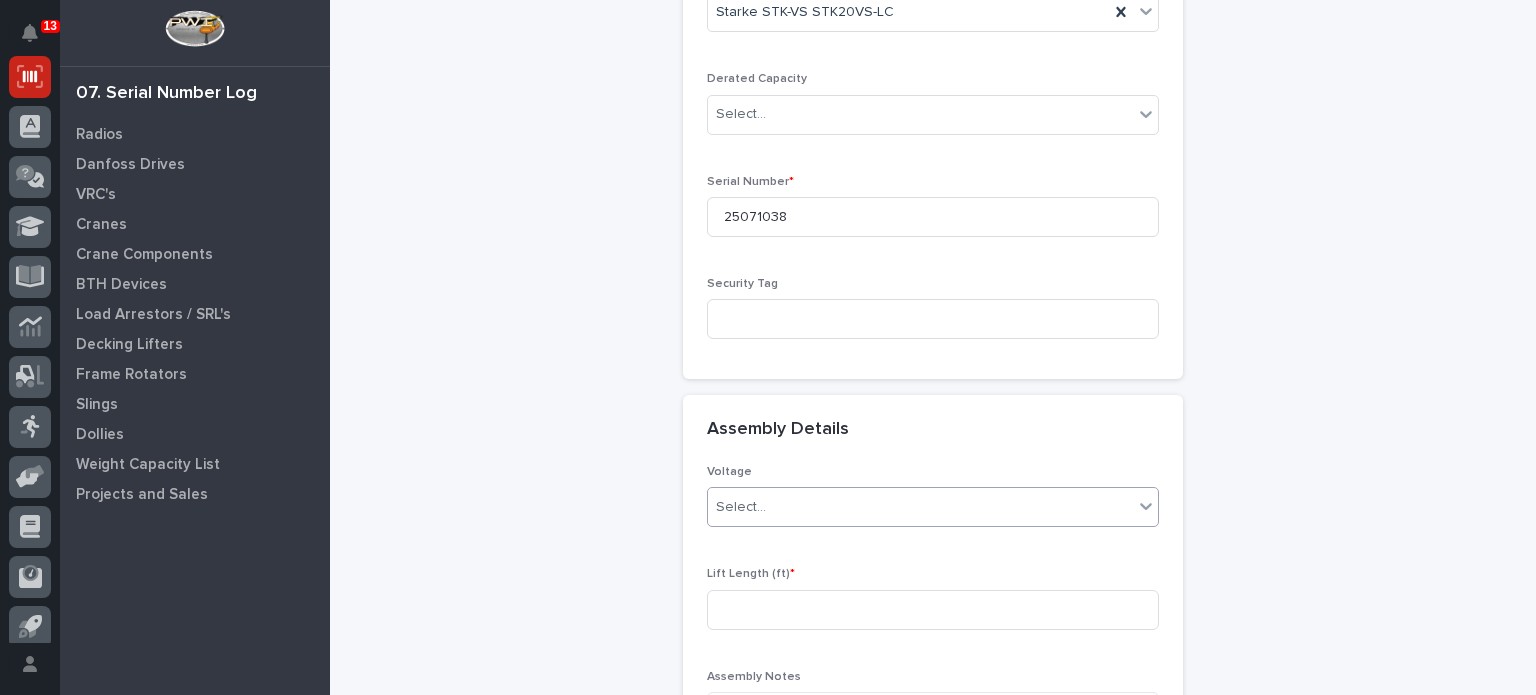 click on "Select..." at bounding box center (920, 507) 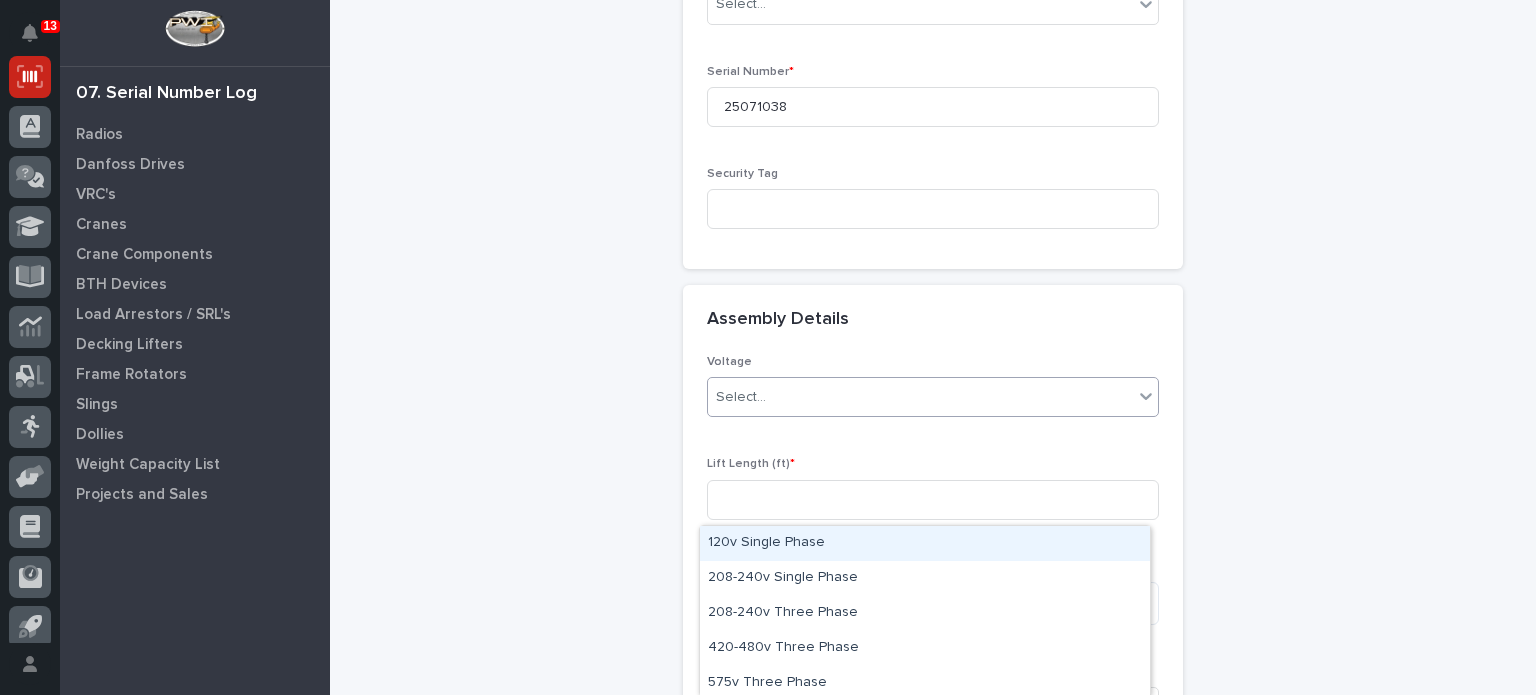 scroll, scrollTop: 672, scrollLeft: 0, axis: vertical 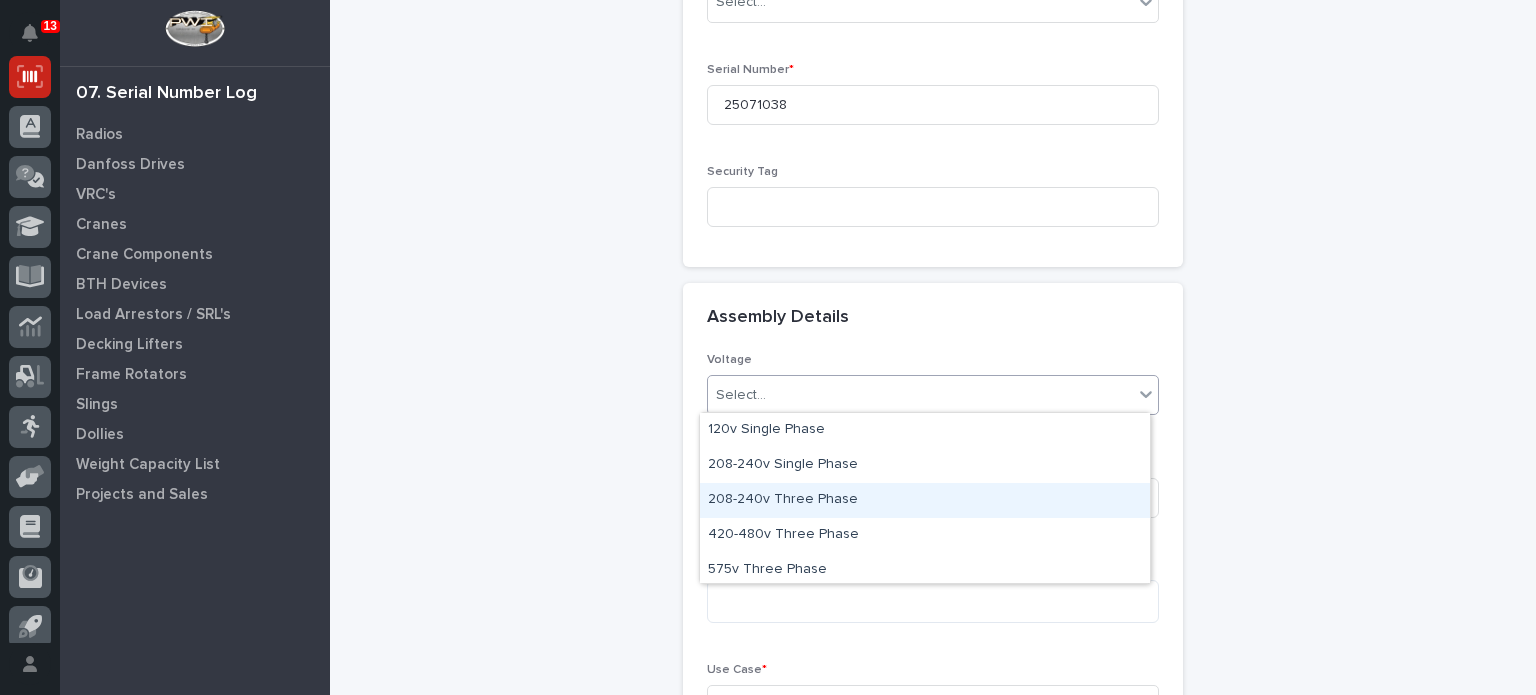 click on "208-240v Three Phase" at bounding box center [925, 500] 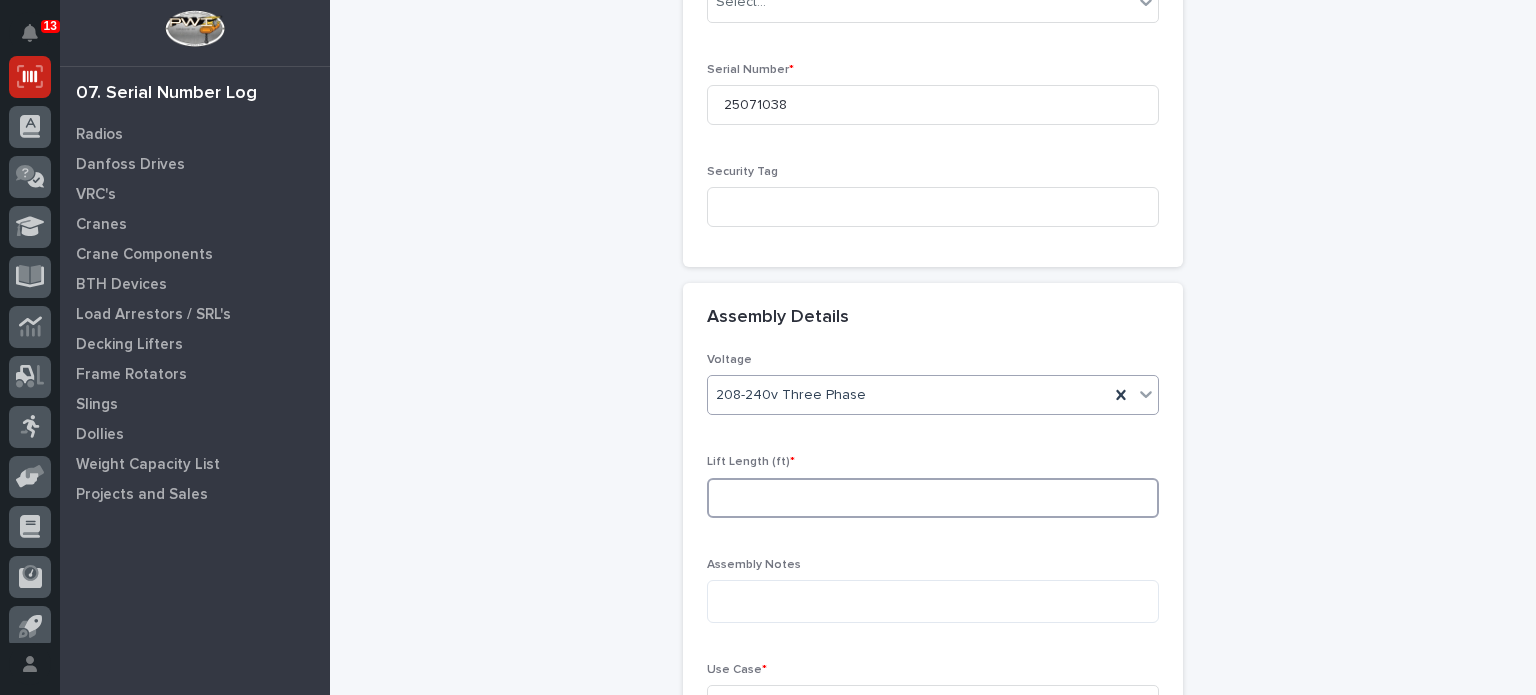 click at bounding box center (933, 498) 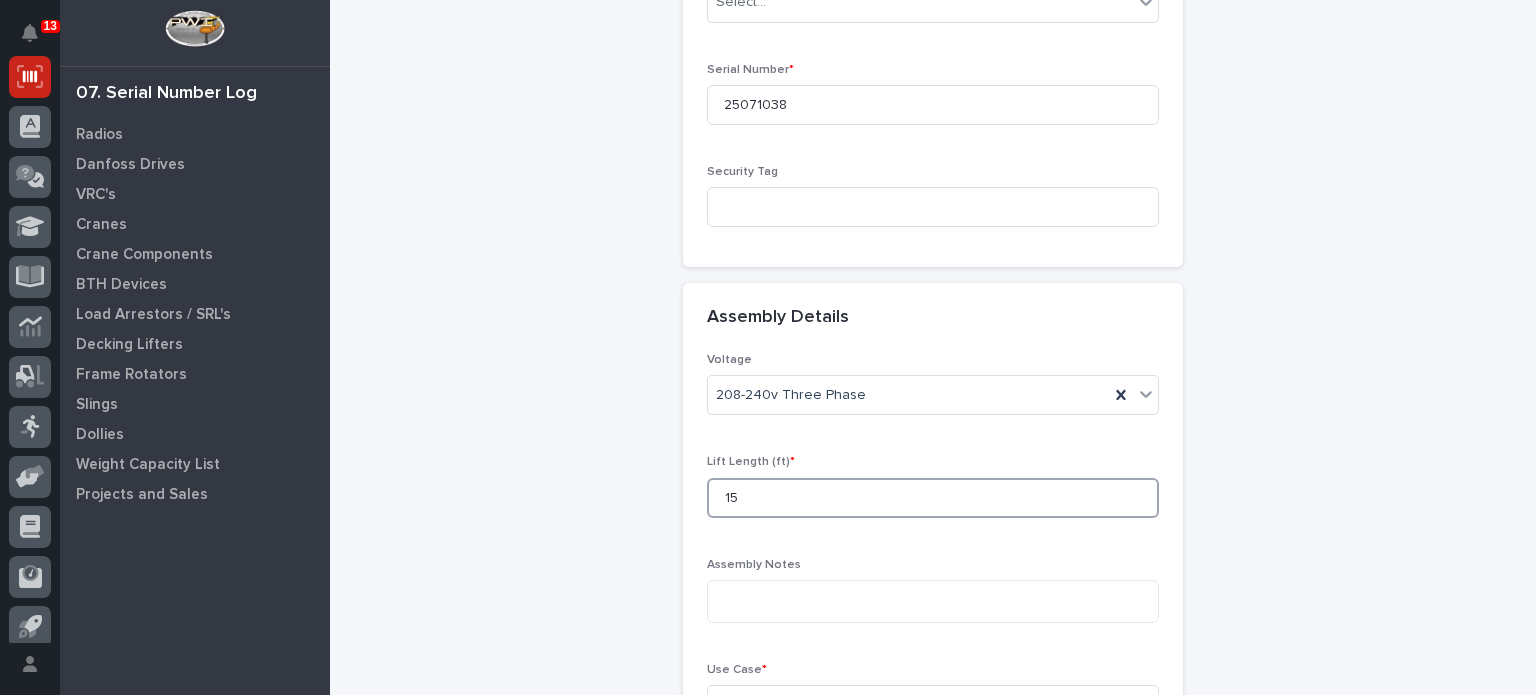type on "15" 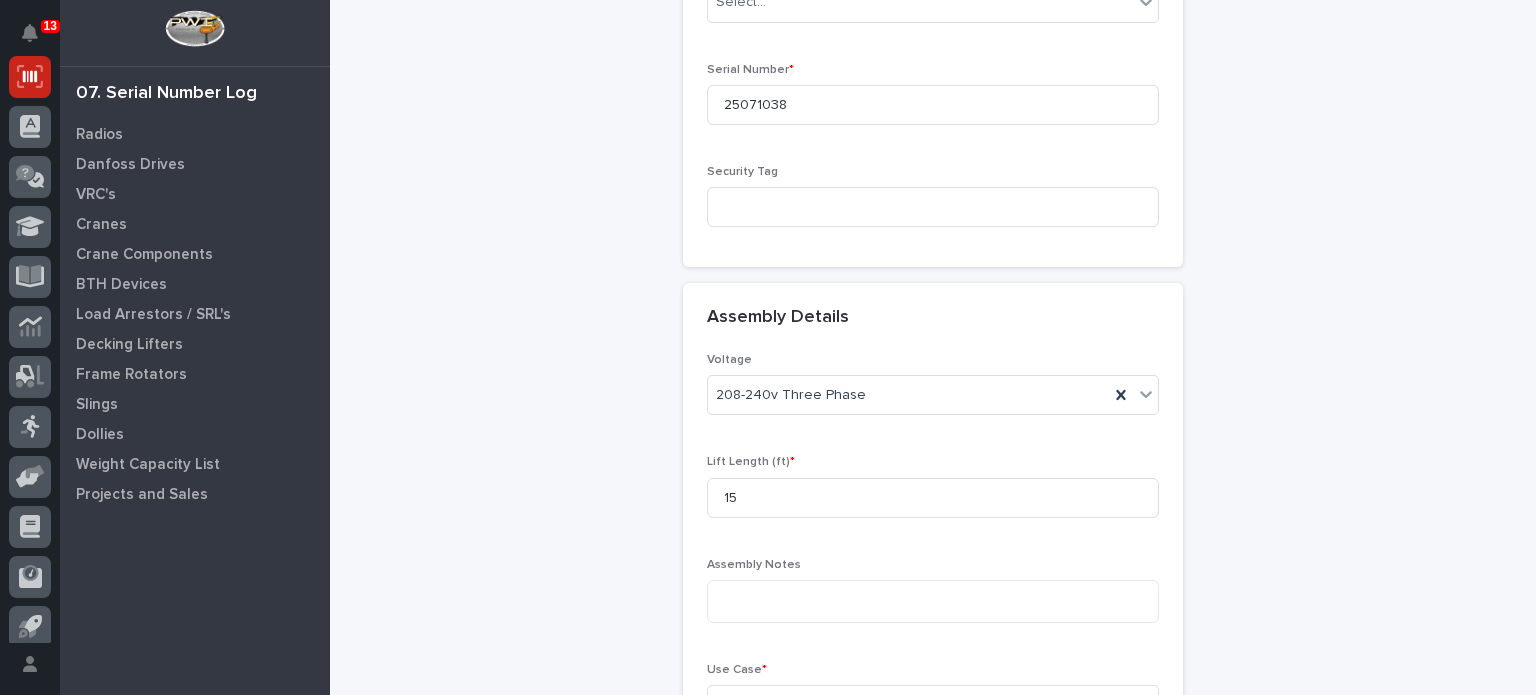 click on "Assembly Details" at bounding box center [933, 318] 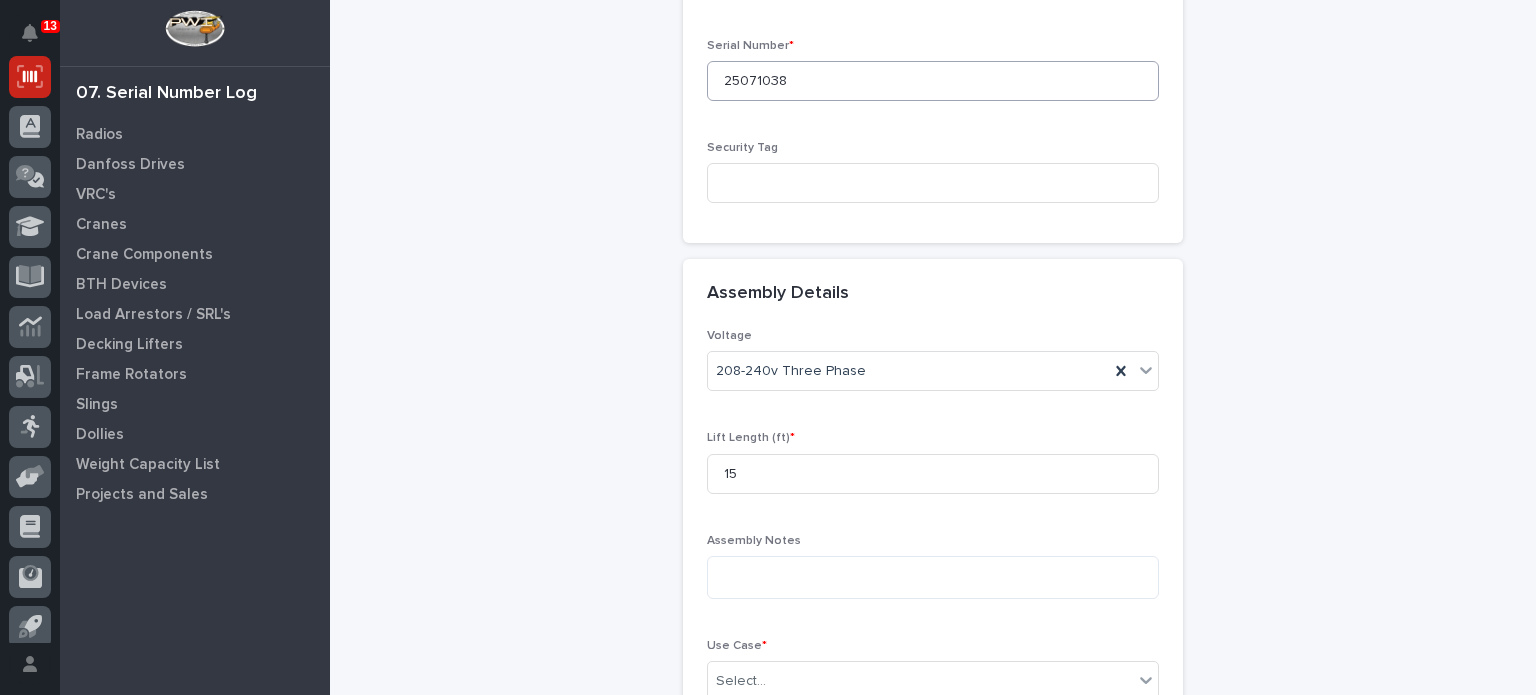 scroll, scrollTop: 944, scrollLeft: 0, axis: vertical 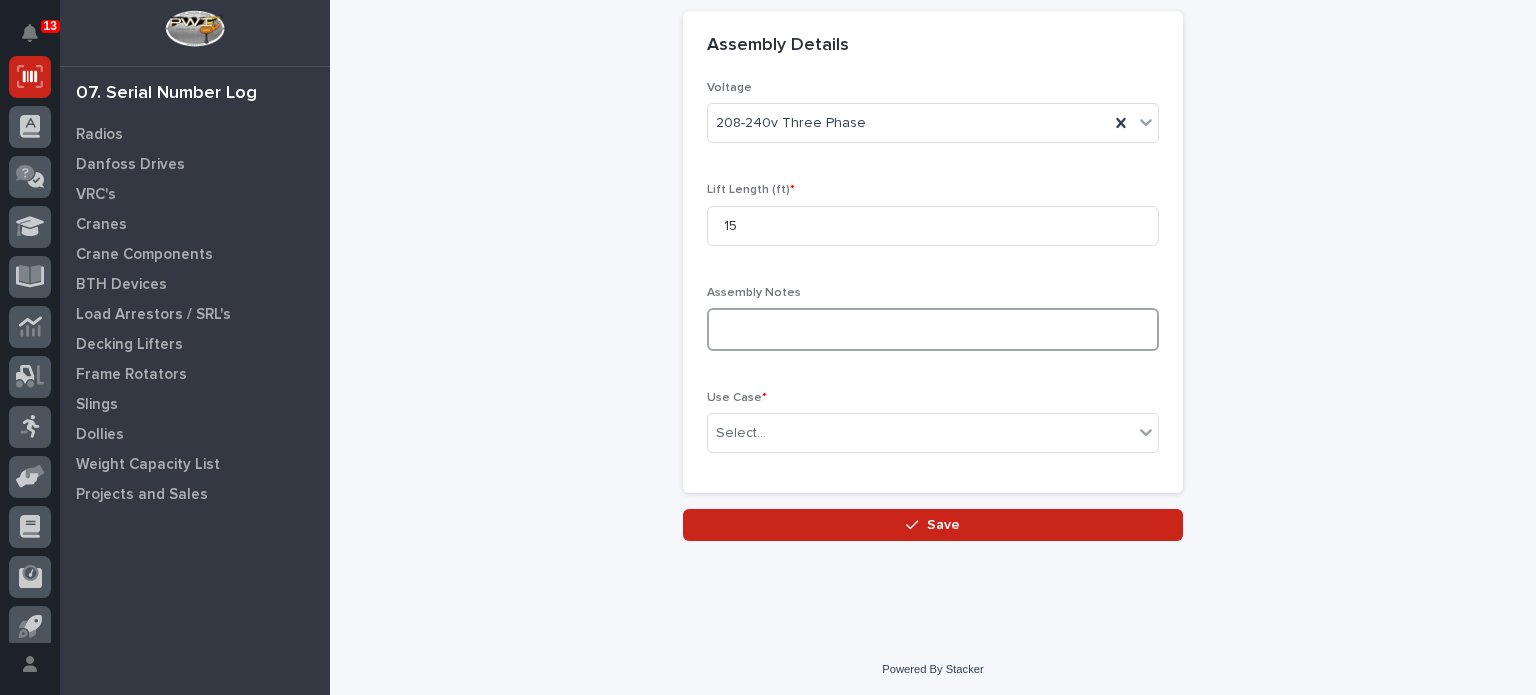 click at bounding box center (933, 329) 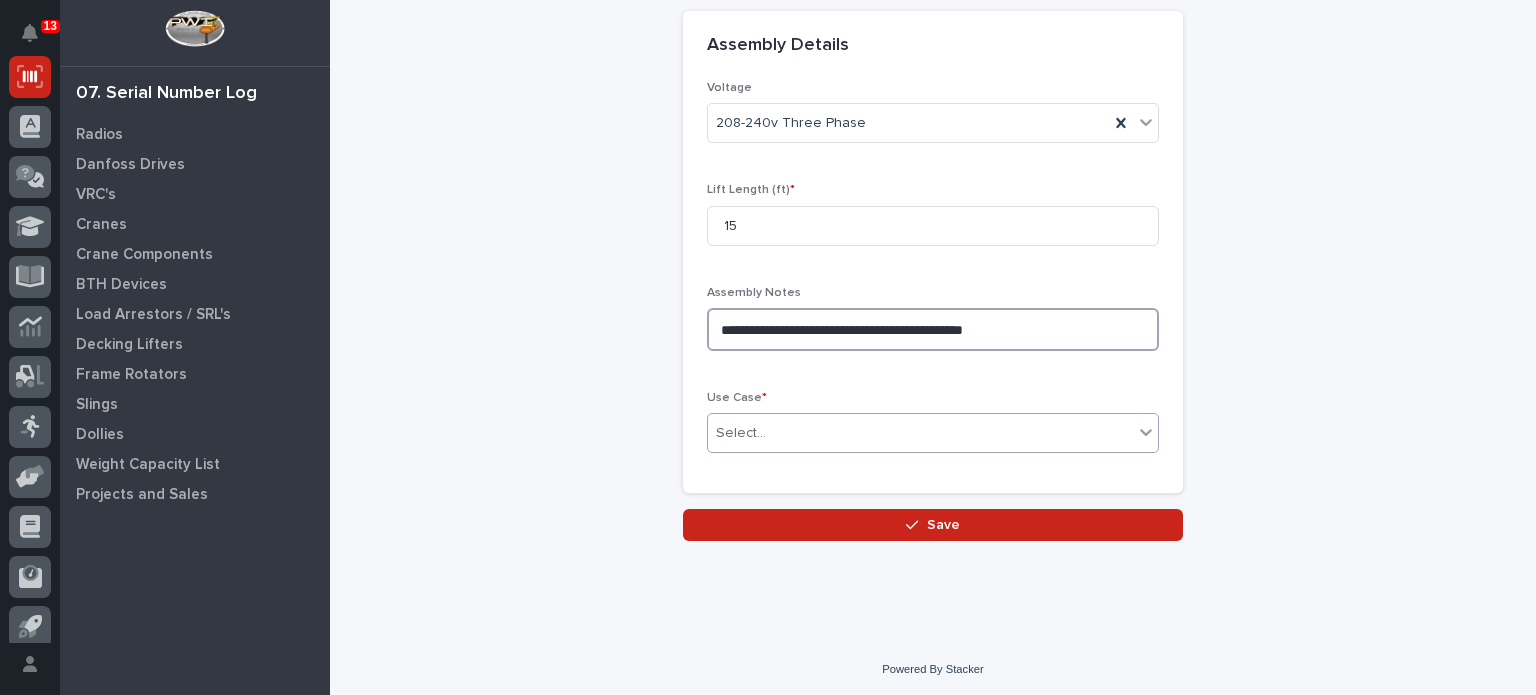 type on "**********" 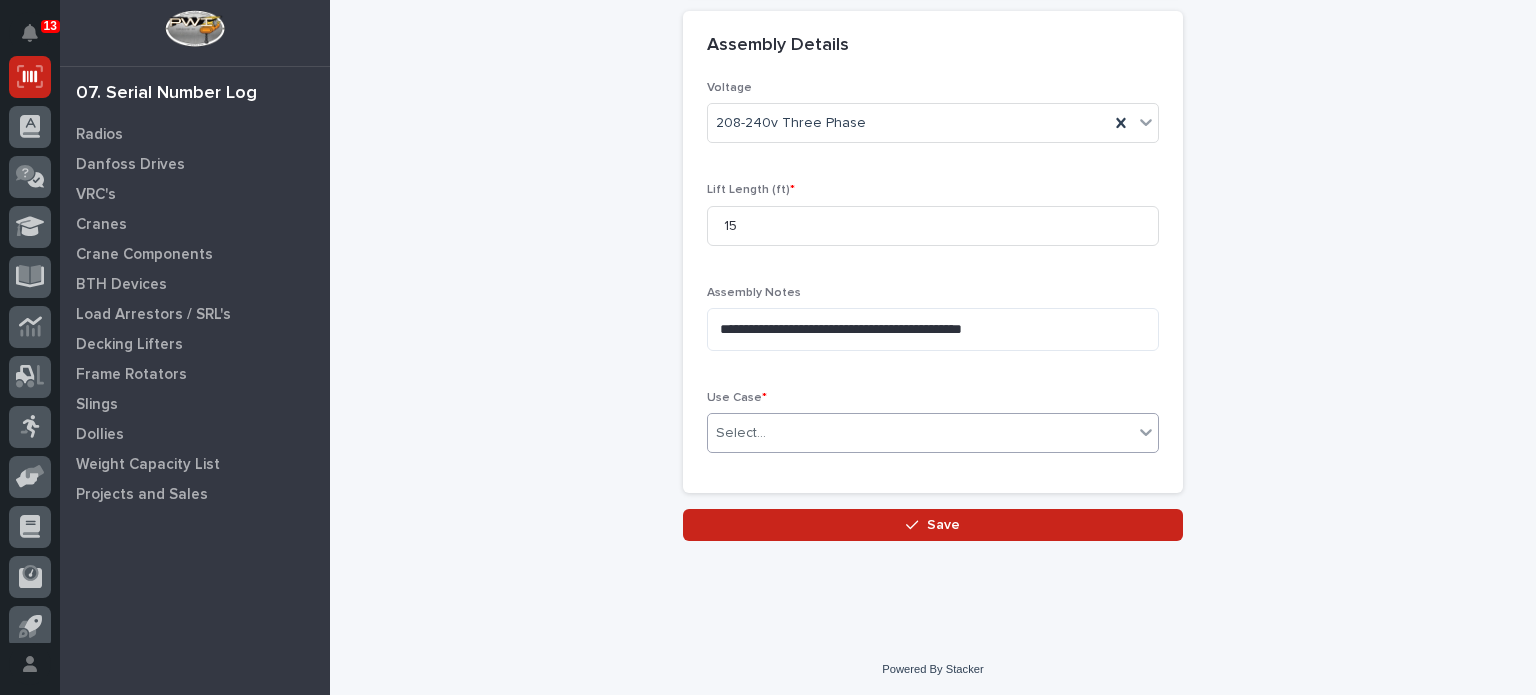 click on "Select..." at bounding box center [741, 433] 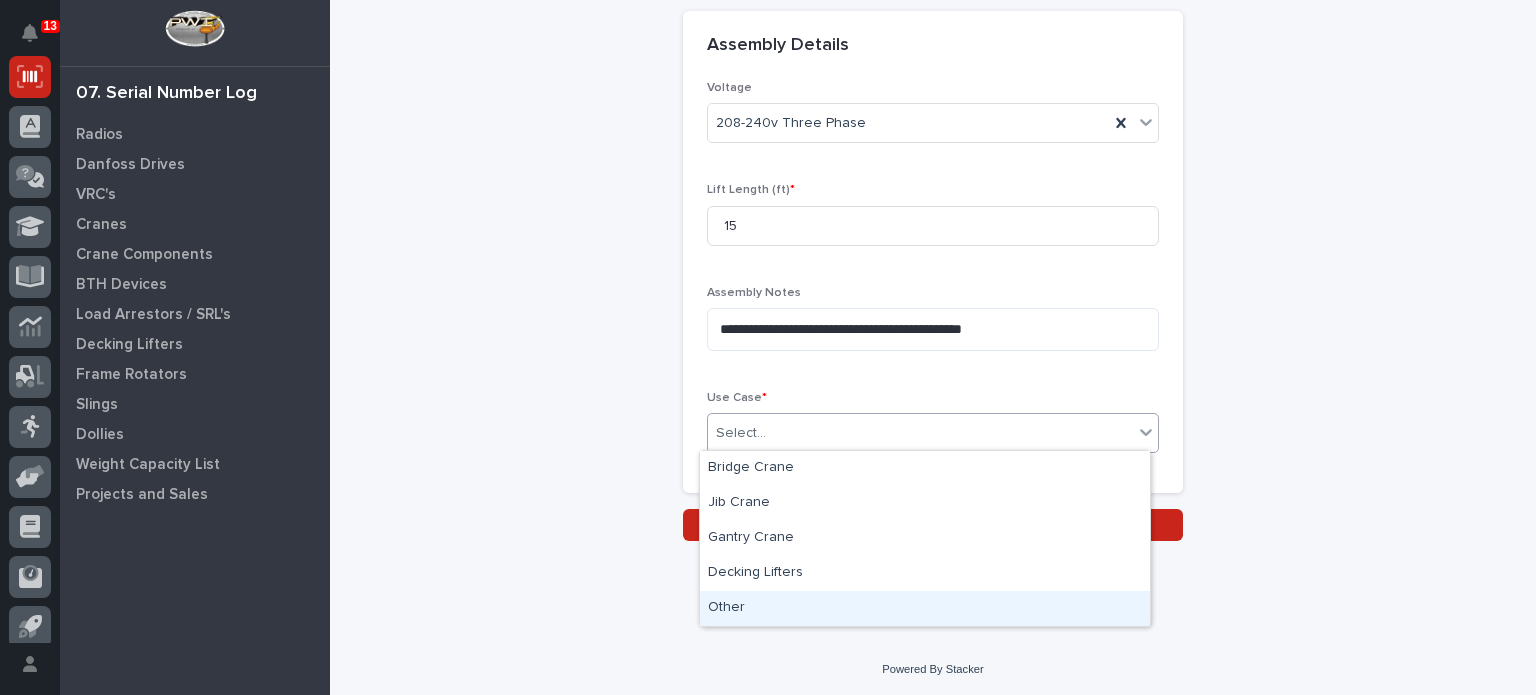 click on "Other" at bounding box center [925, 608] 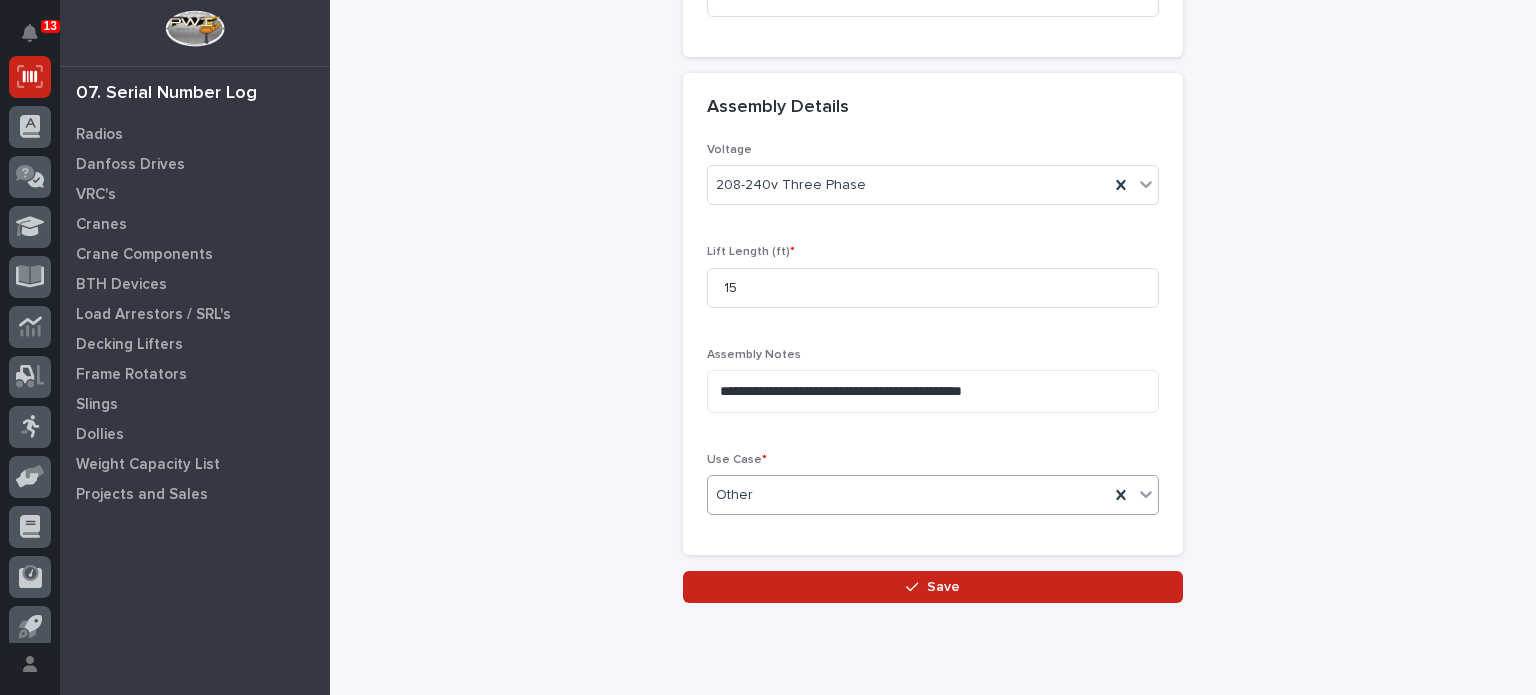 scroll, scrollTop: 944, scrollLeft: 0, axis: vertical 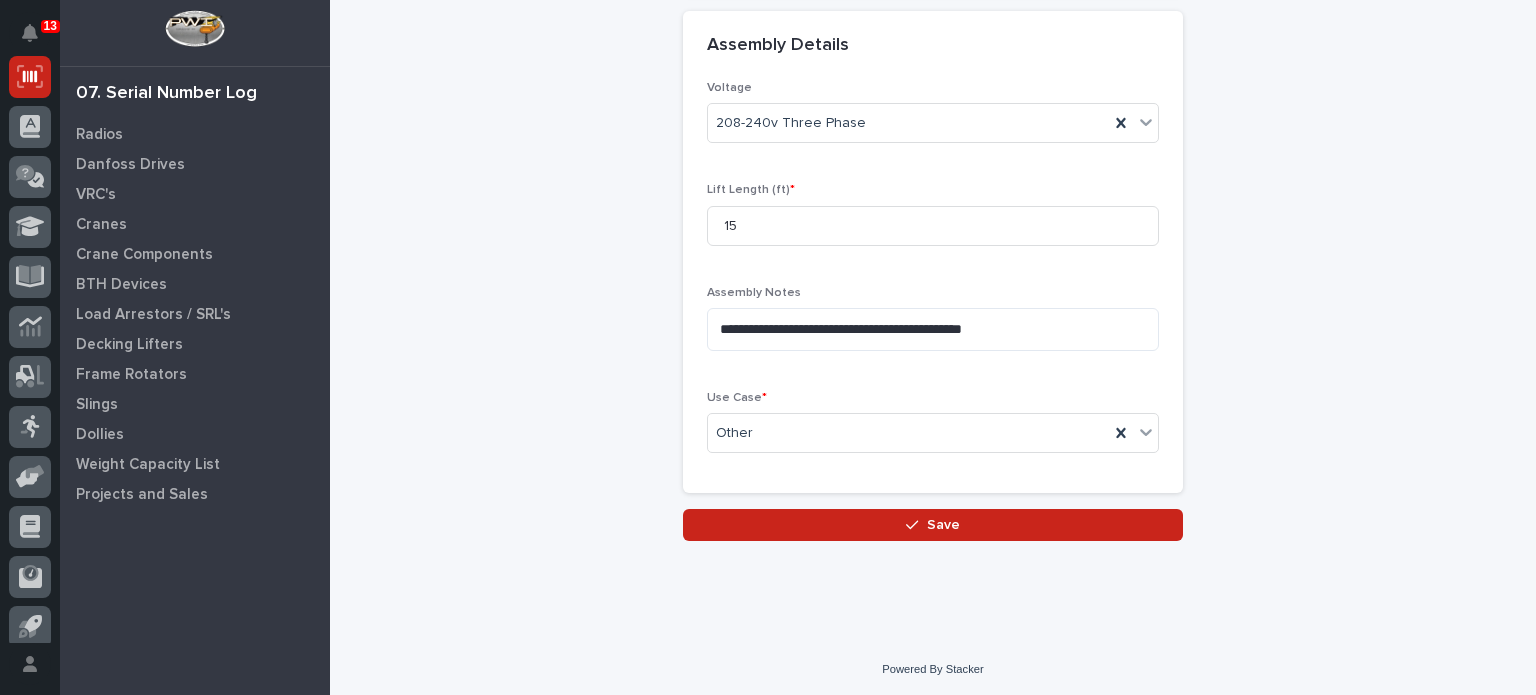 click on "**********" at bounding box center [933, -176] 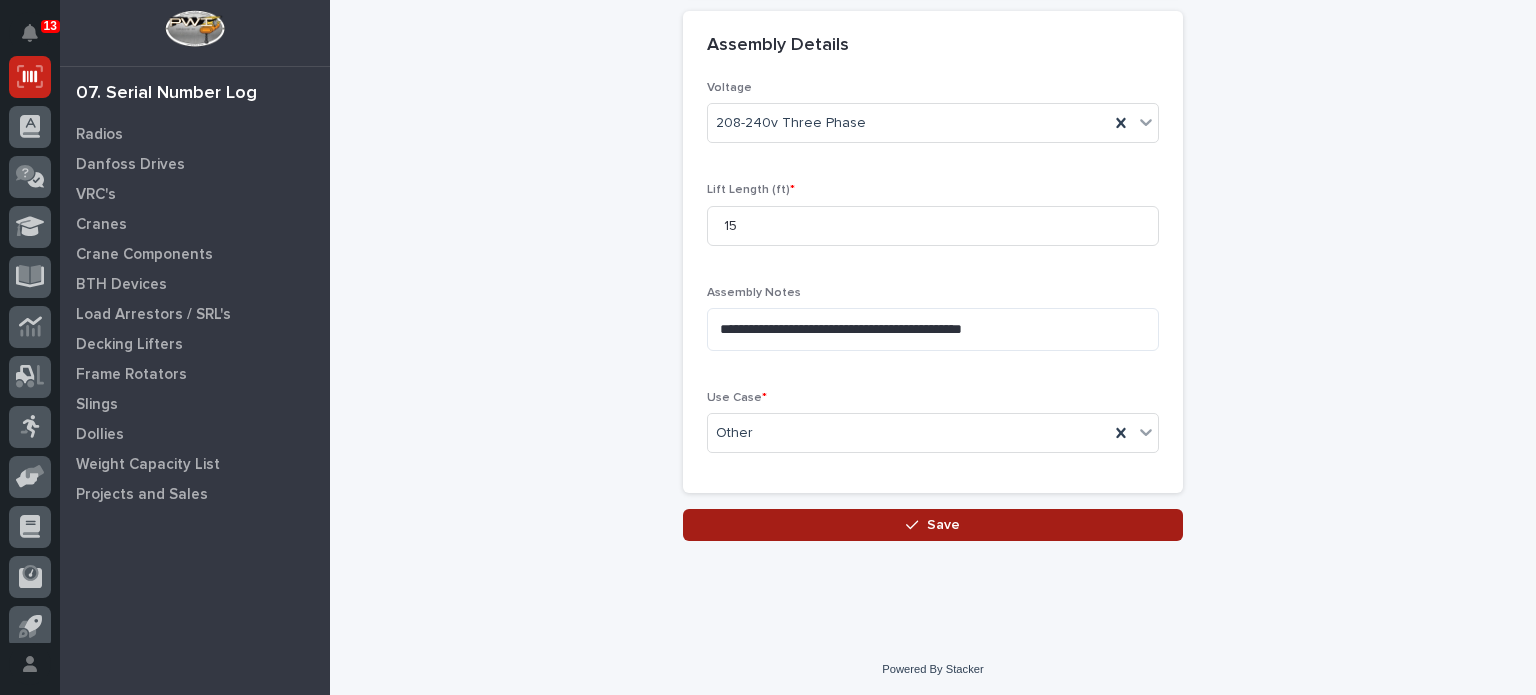 click on "Save" at bounding box center (933, 525) 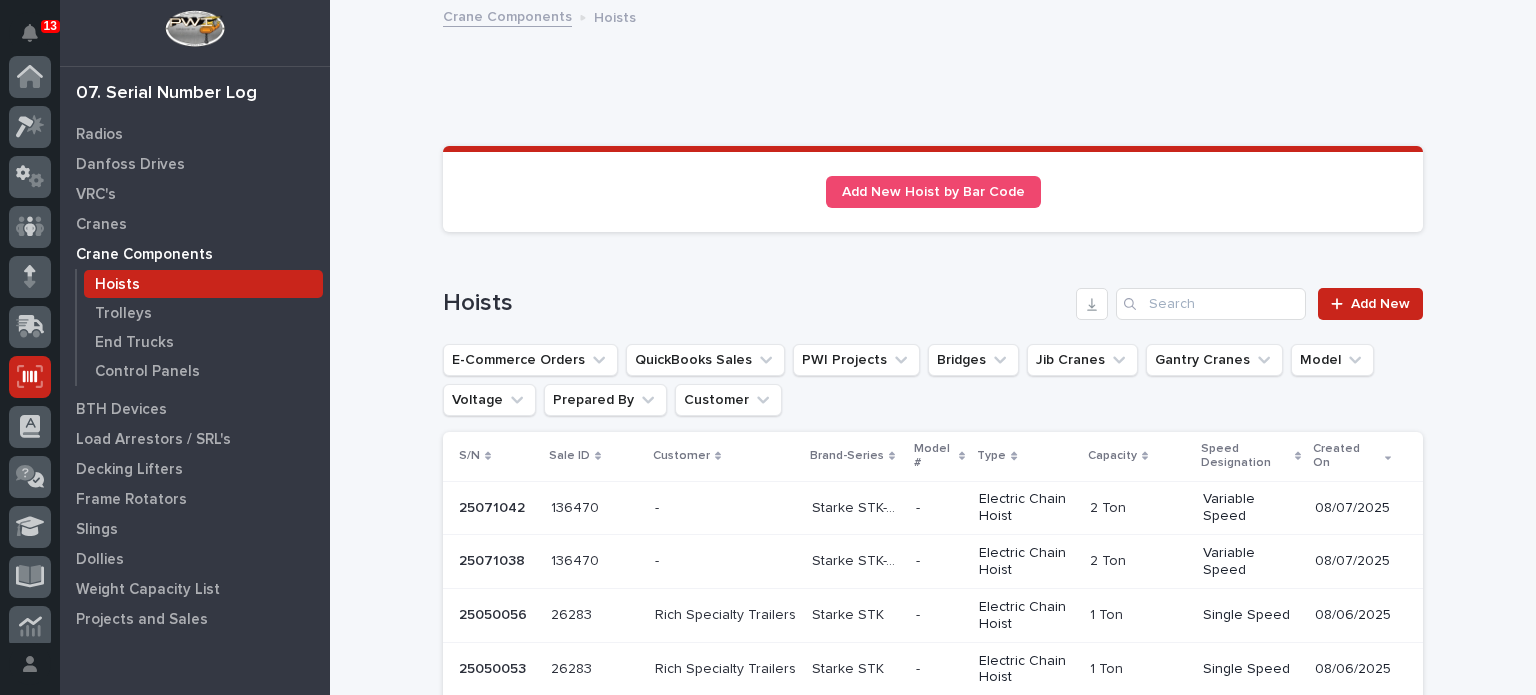 scroll, scrollTop: 300, scrollLeft: 0, axis: vertical 